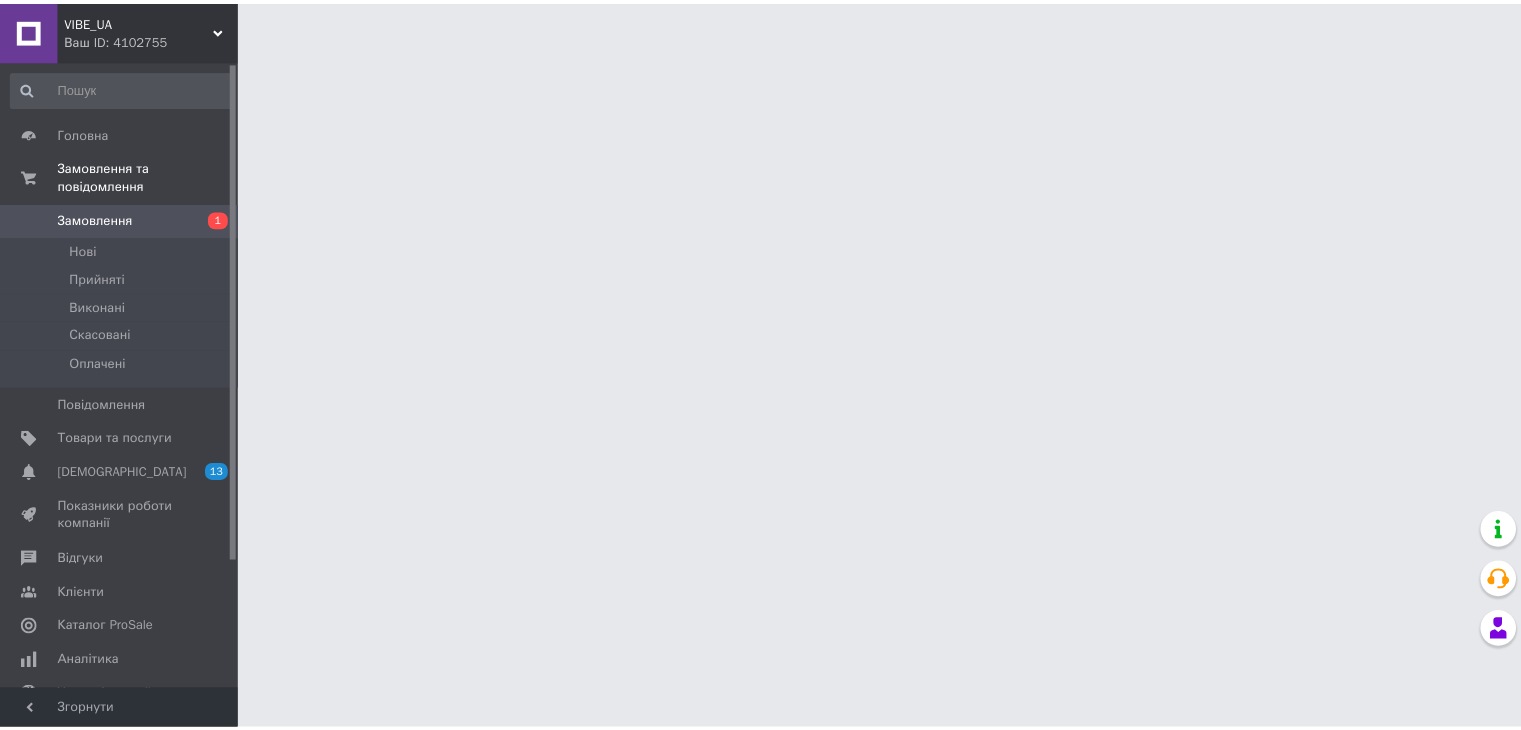 scroll, scrollTop: 0, scrollLeft: 0, axis: both 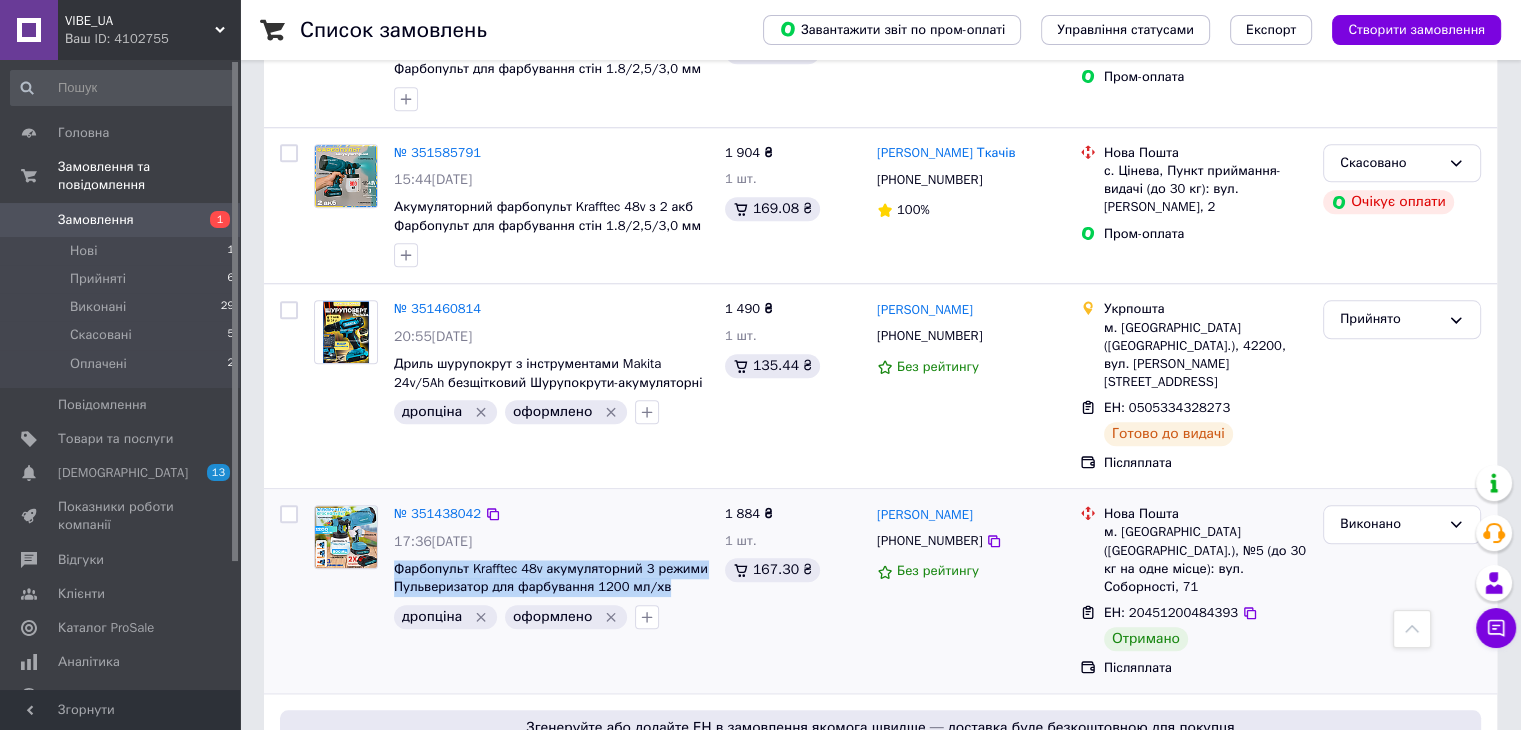 drag, startPoint x: 391, startPoint y: 439, endPoint x: 664, endPoint y: 450, distance: 273.22153 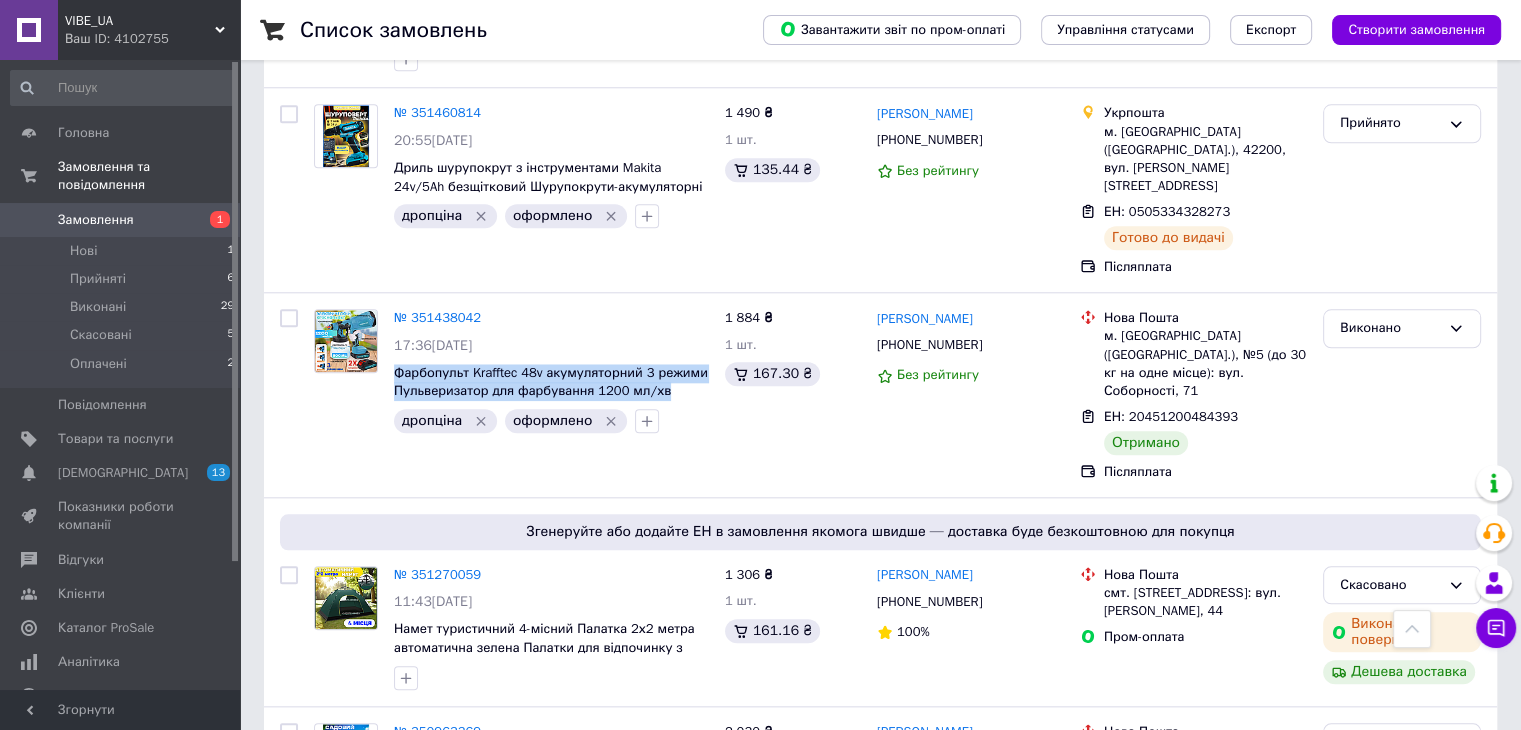 scroll, scrollTop: 2075, scrollLeft: 0, axis: vertical 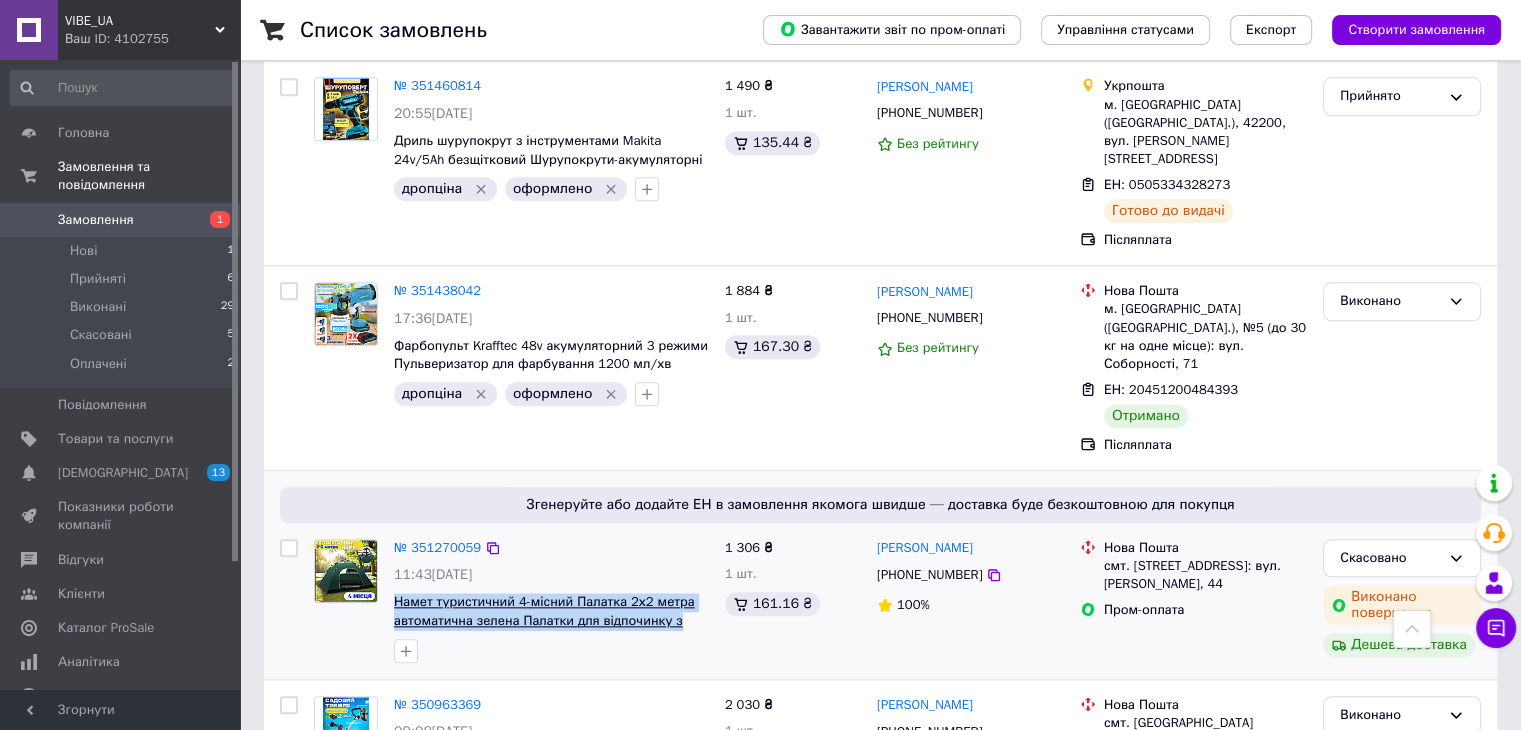 drag, startPoint x: 388, startPoint y: 449, endPoint x: 670, endPoint y: 469, distance: 282.70834 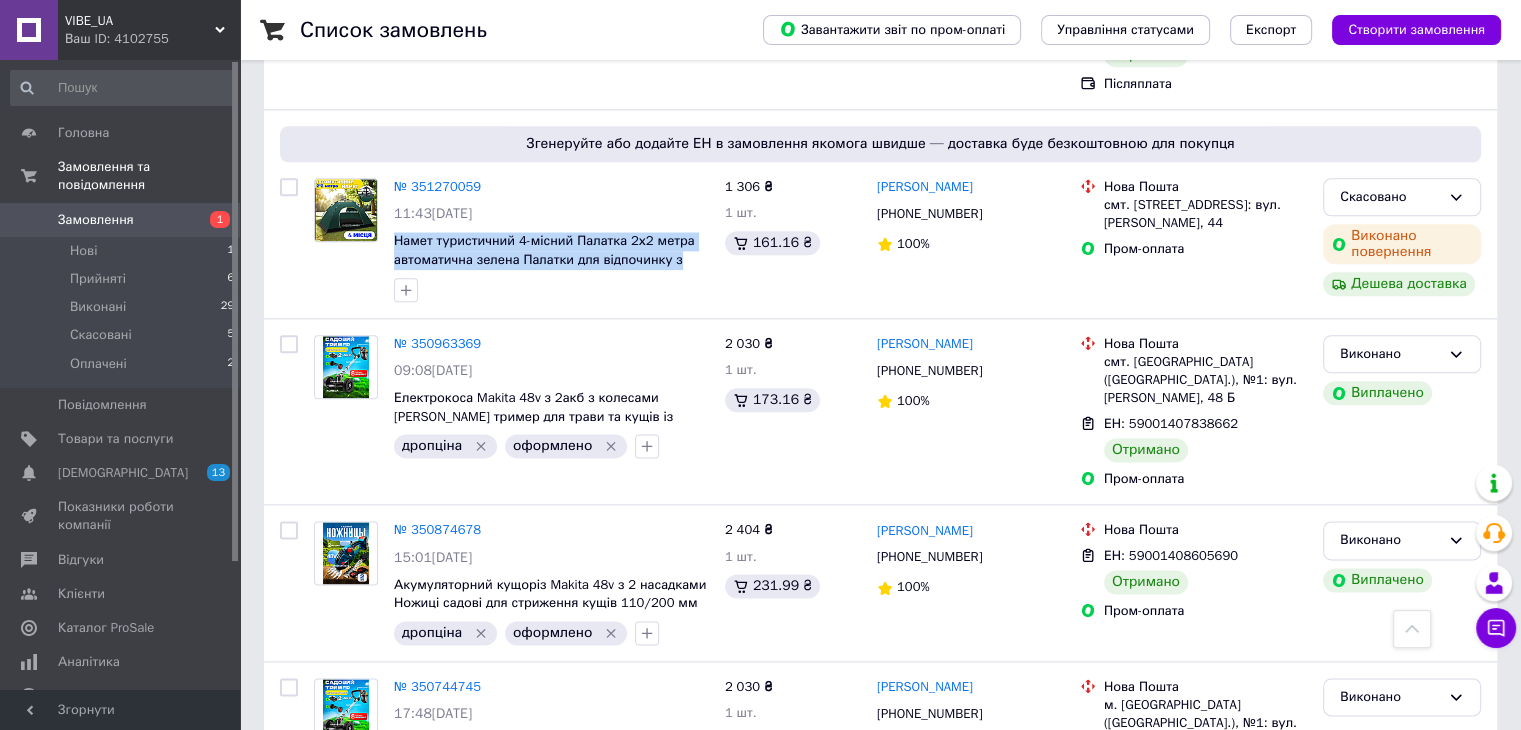 scroll, scrollTop: 2468, scrollLeft: 0, axis: vertical 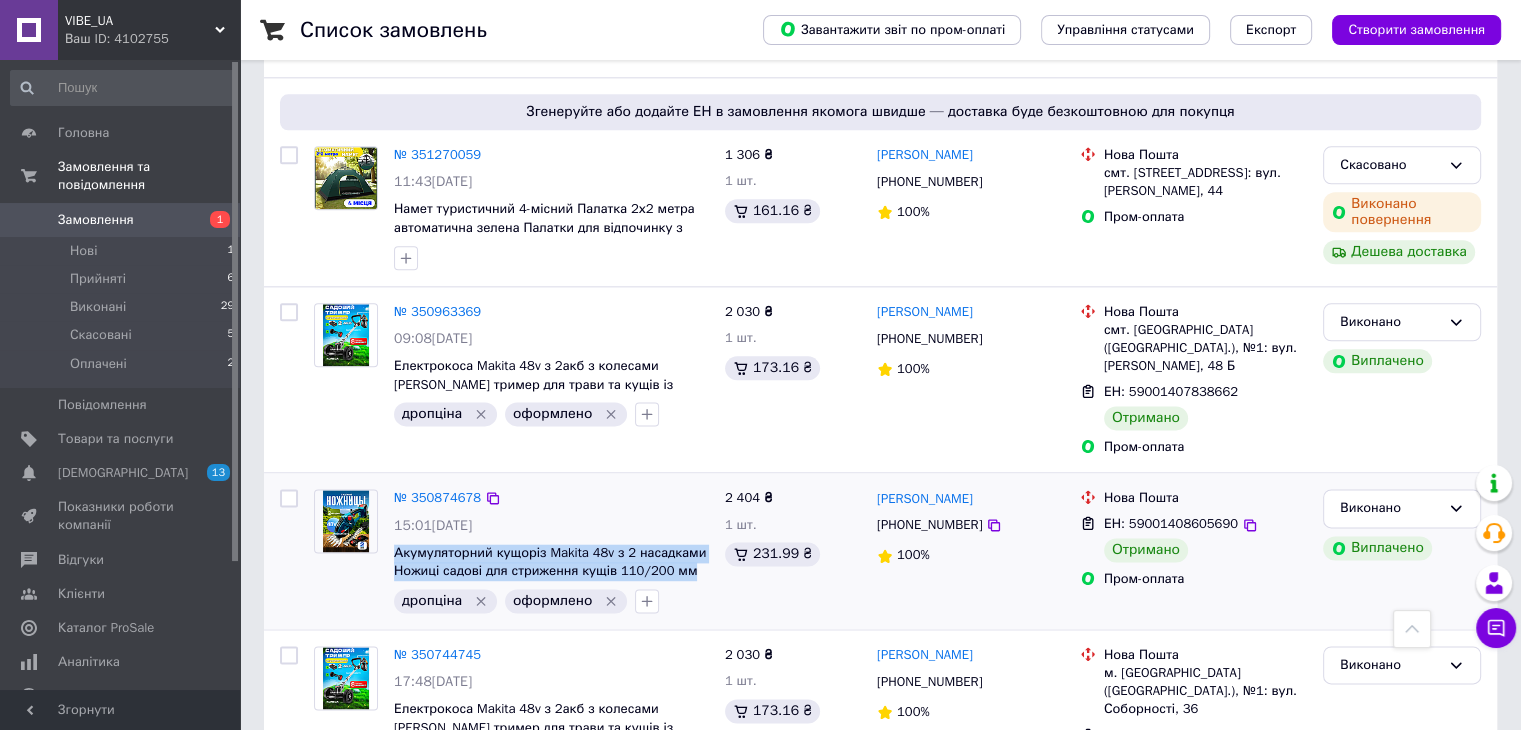 drag, startPoint x: 386, startPoint y: 385, endPoint x: 688, endPoint y: 397, distance: 302.2383 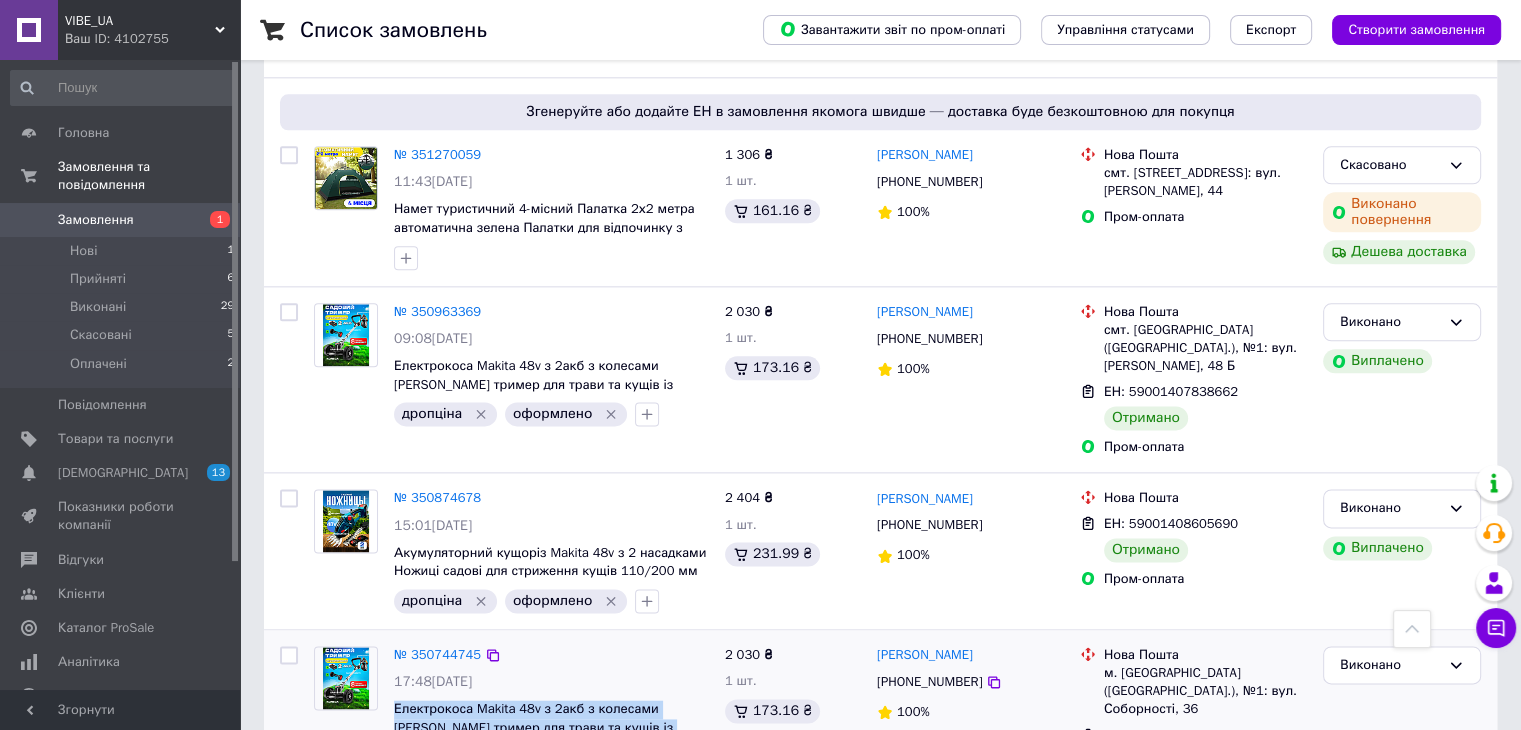 drag, startPoint x: 385, startPoint y: 539, endPoint x: 699, endPoint y: 563, distance: 314.91586 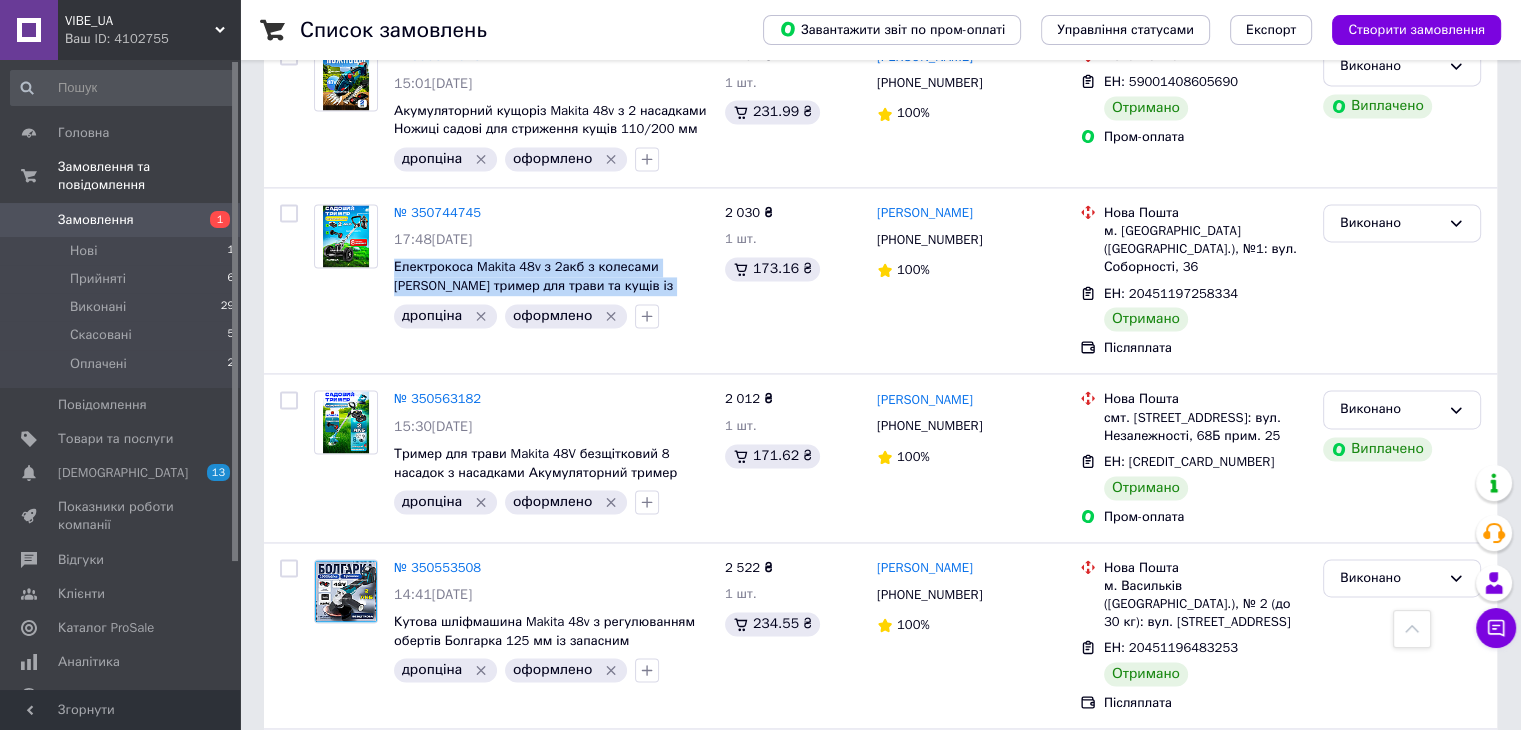 scroll, scrollTop: 2928, scrollLeft: 0, axis: vertical 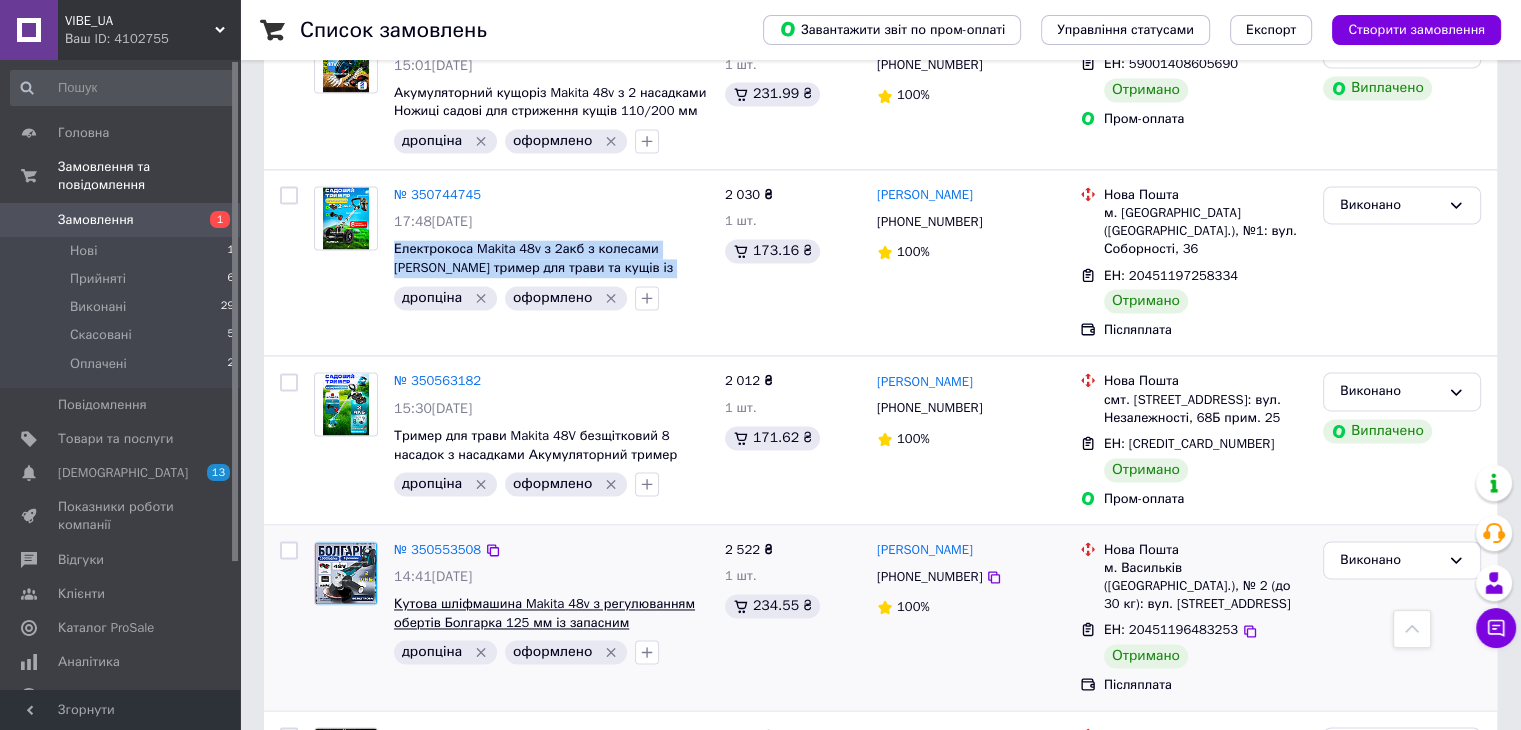 click on "Кутова шліфмашина Makita 48v з регулюванням обертів Болгарка 125 мм із запасним акумулятором КШМ Акумуляторна болгарка" at bounding box center (544, 622) 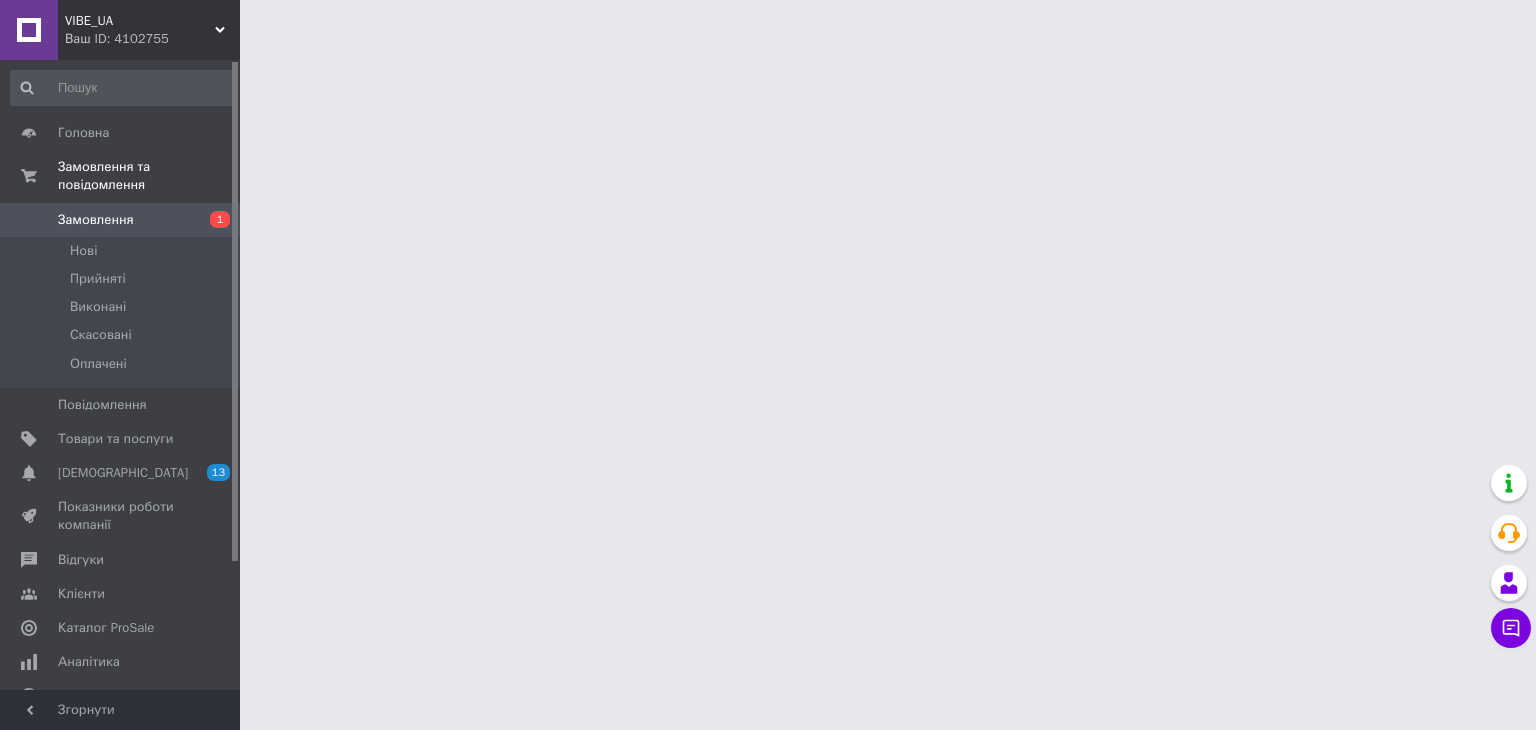 scroll, scrollTop: 0, scrollLeft: 0, axis: both 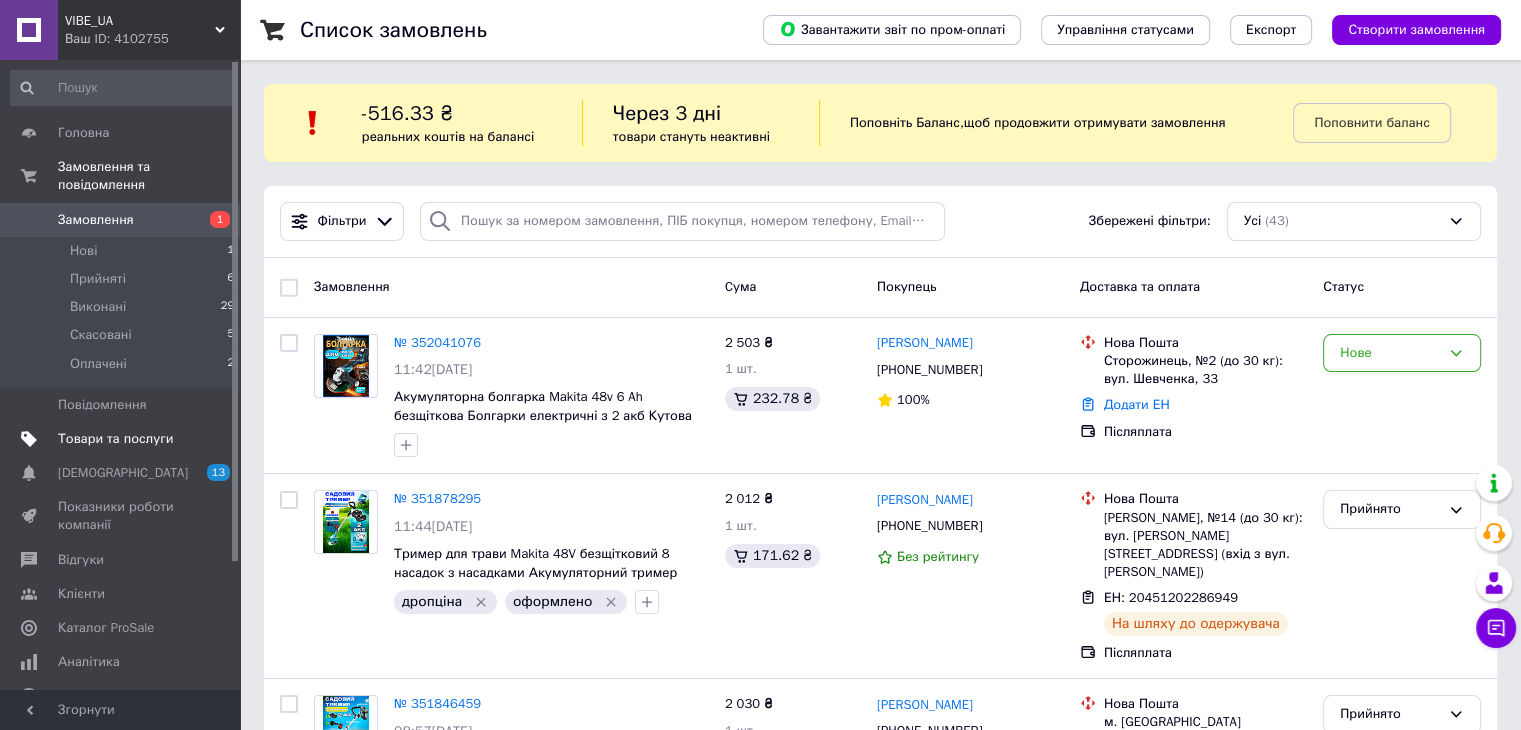 click on "Товари та послуги" at bounding box center [123, 439] 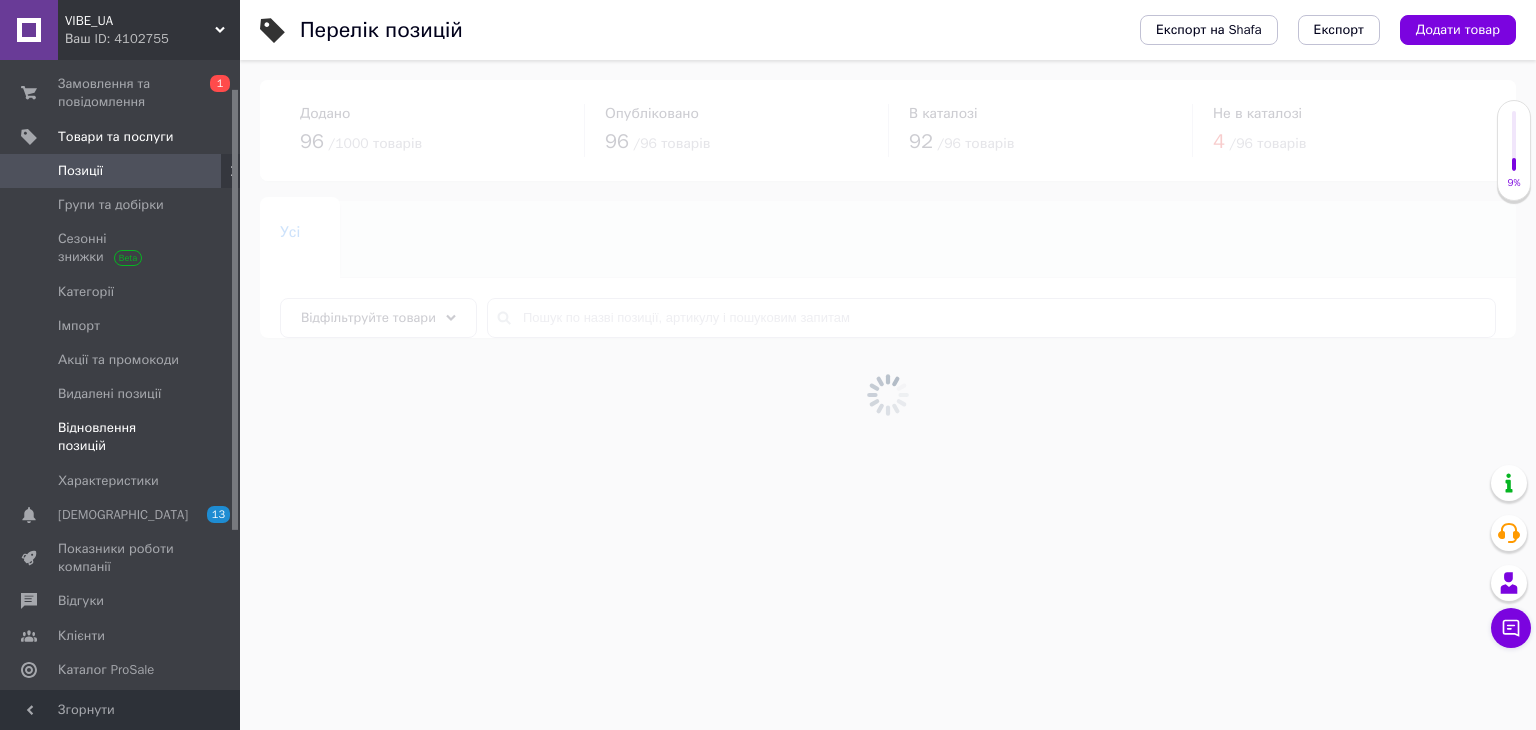 drag, startPoint x: 233, startPoint y: 365, endPoint x: 230, endPoint y: 413, distance: 48.09366 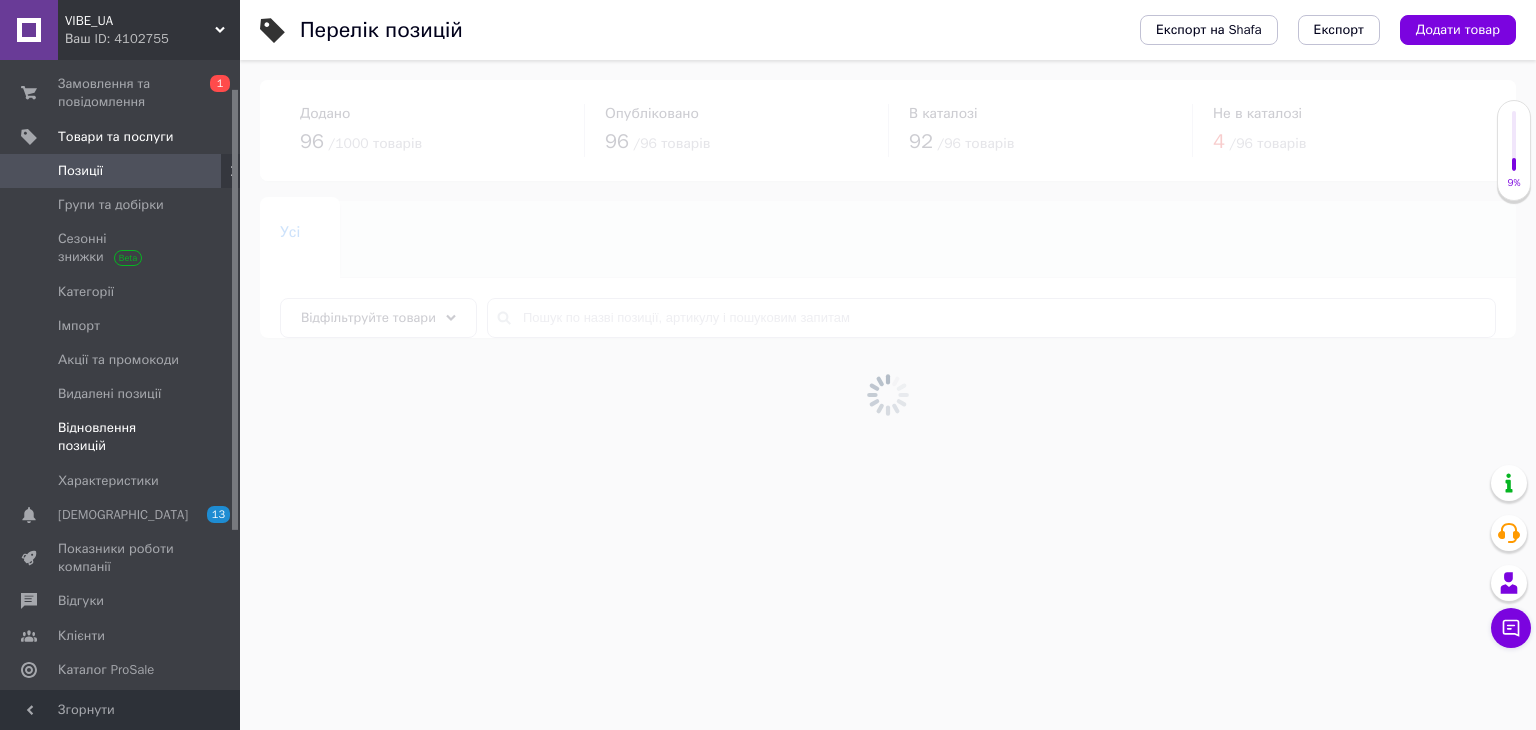 click at bounding box center (235, 310) 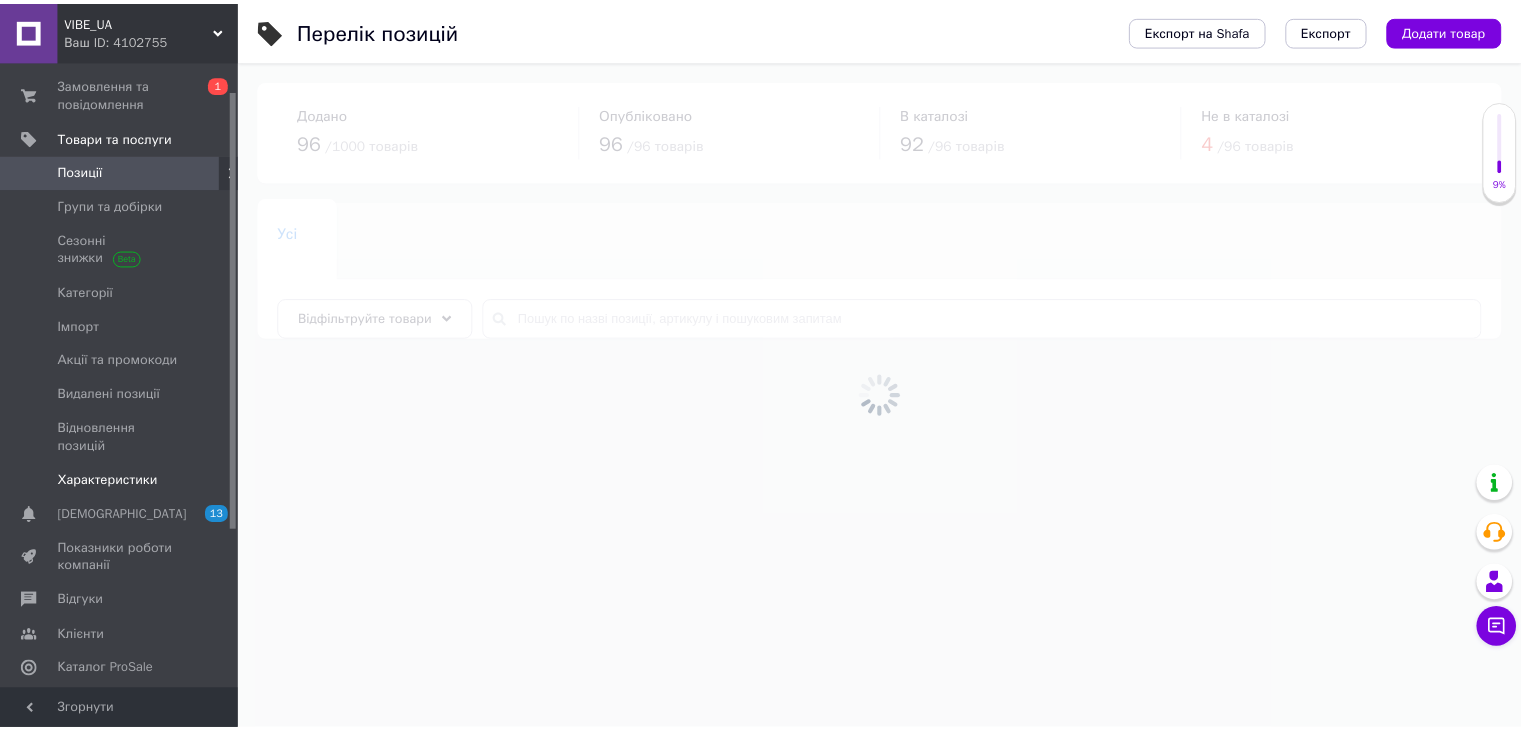 scroll, scrollTop: 92, scrollLeft: 0, axis: vertical 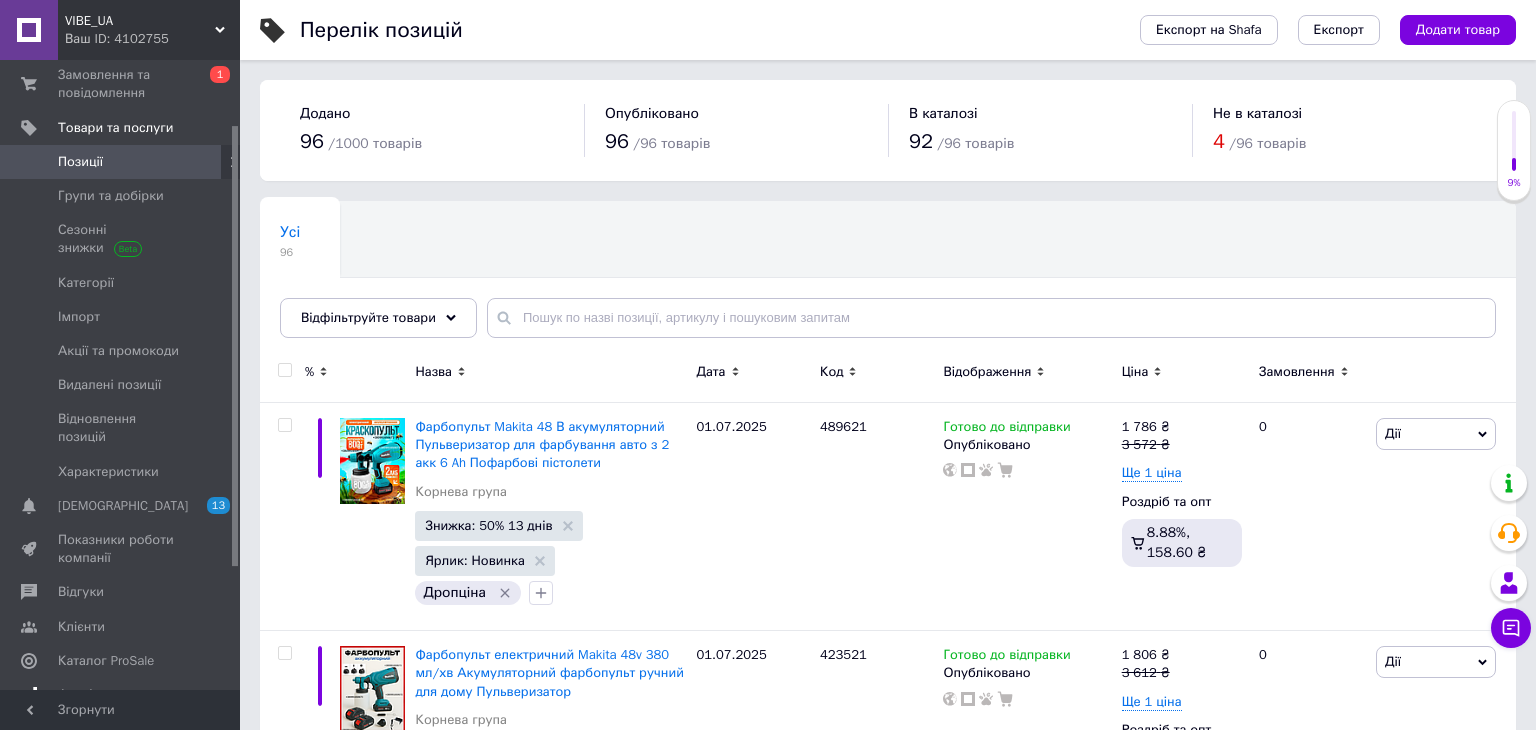click on "Аналітика" at bounding box center [123, 695] 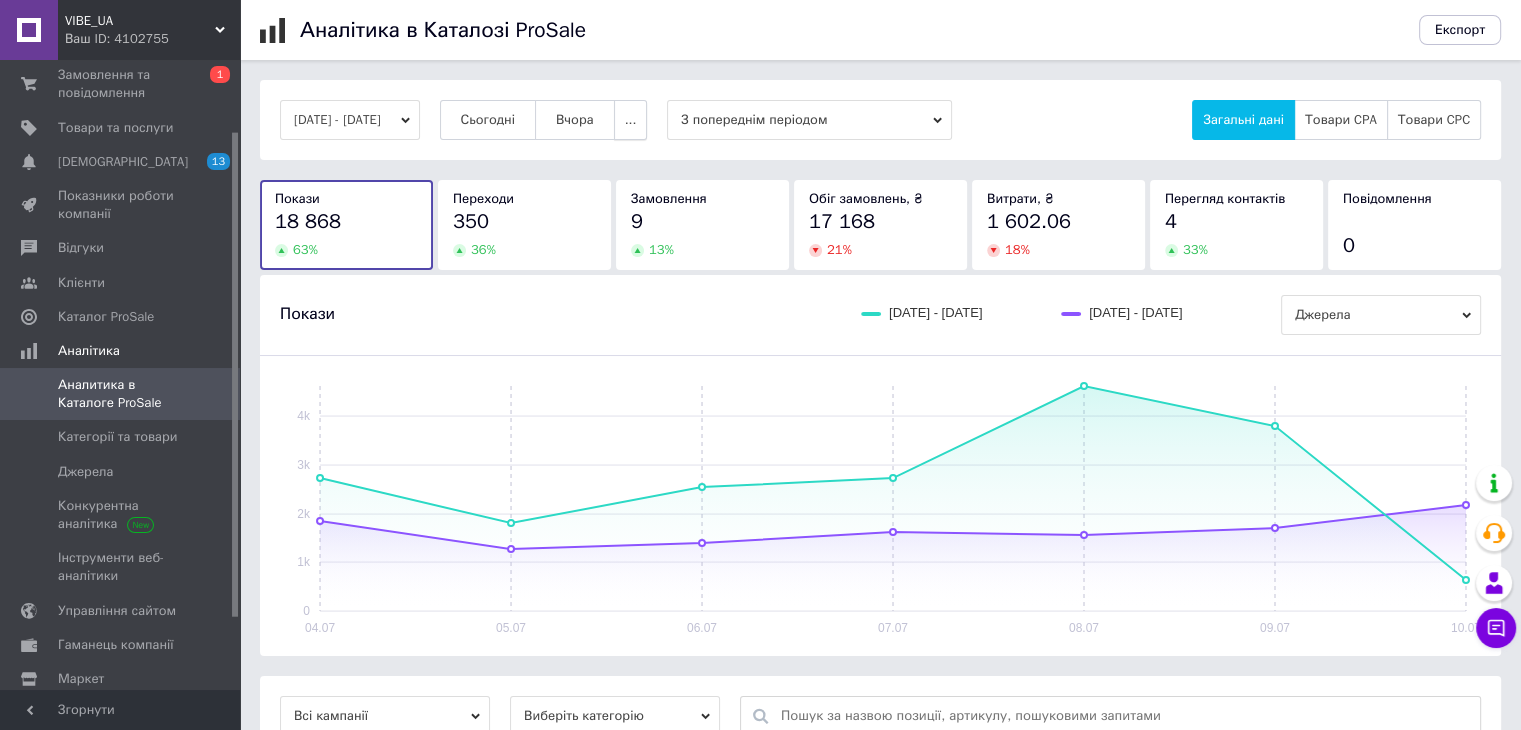 click on "..." at bounding box center [631, 120] 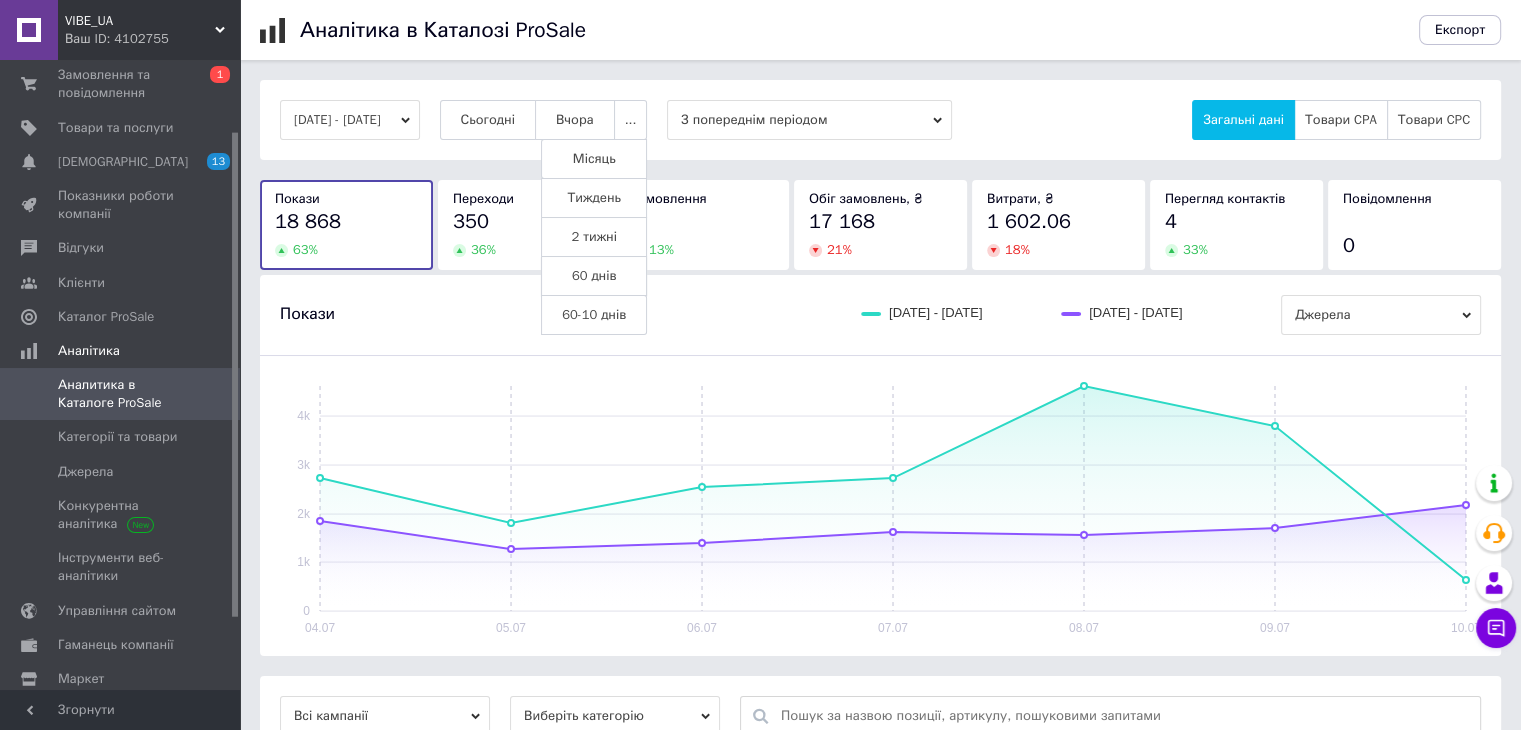 click on "60 днів" at bounding box center (594, 276) 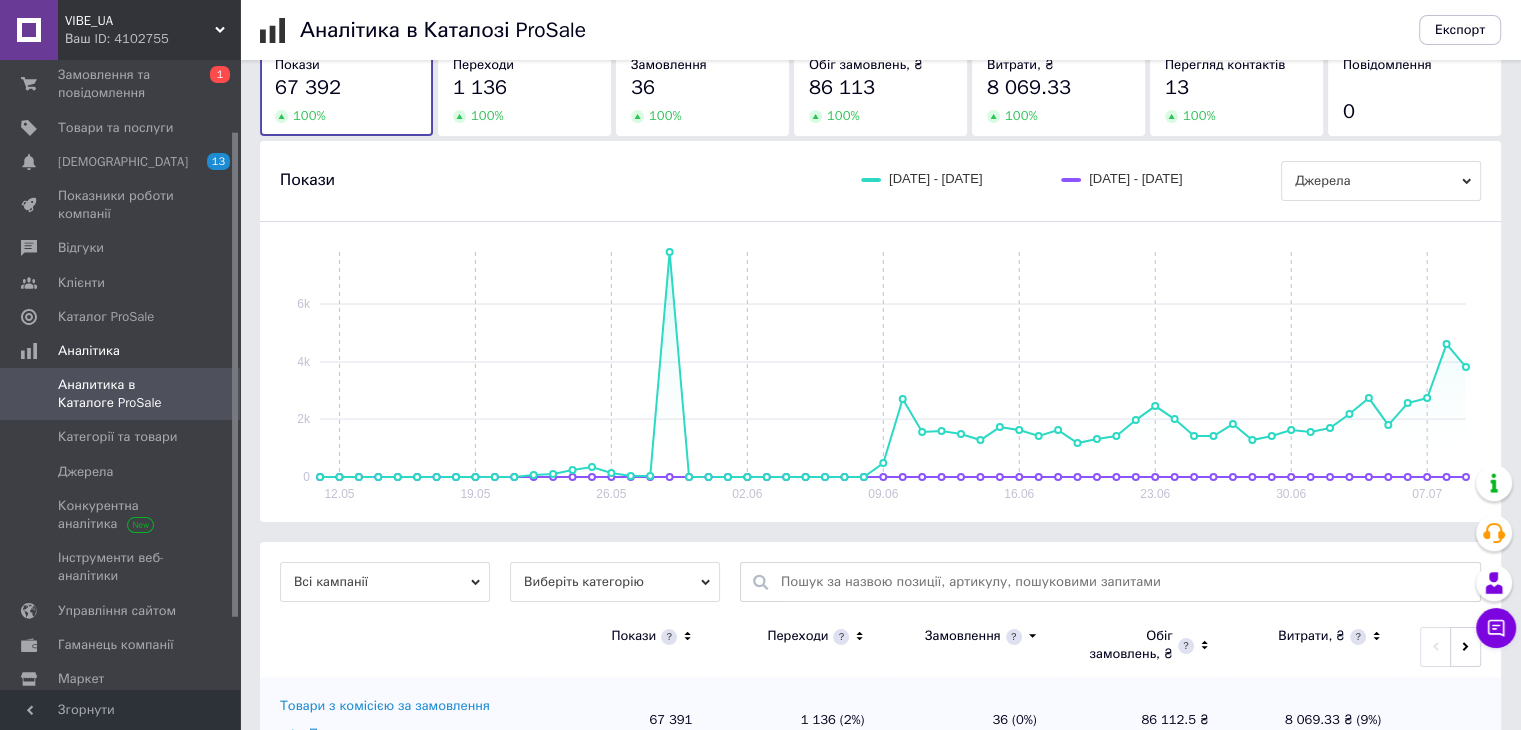 scroll, scrollTop: 293, scrollLeft: 0, axis: vertical 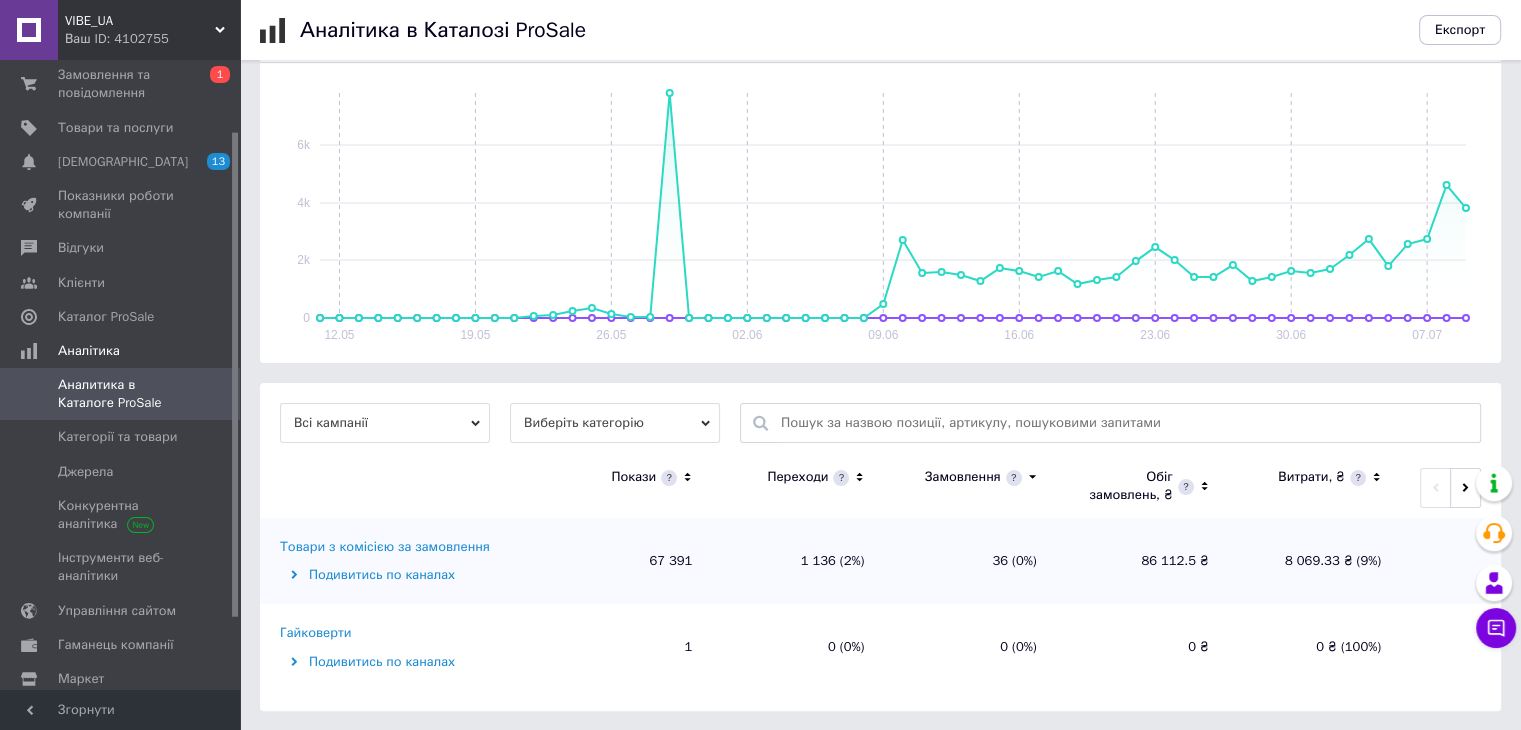 click at bounding box center (1125, 423) 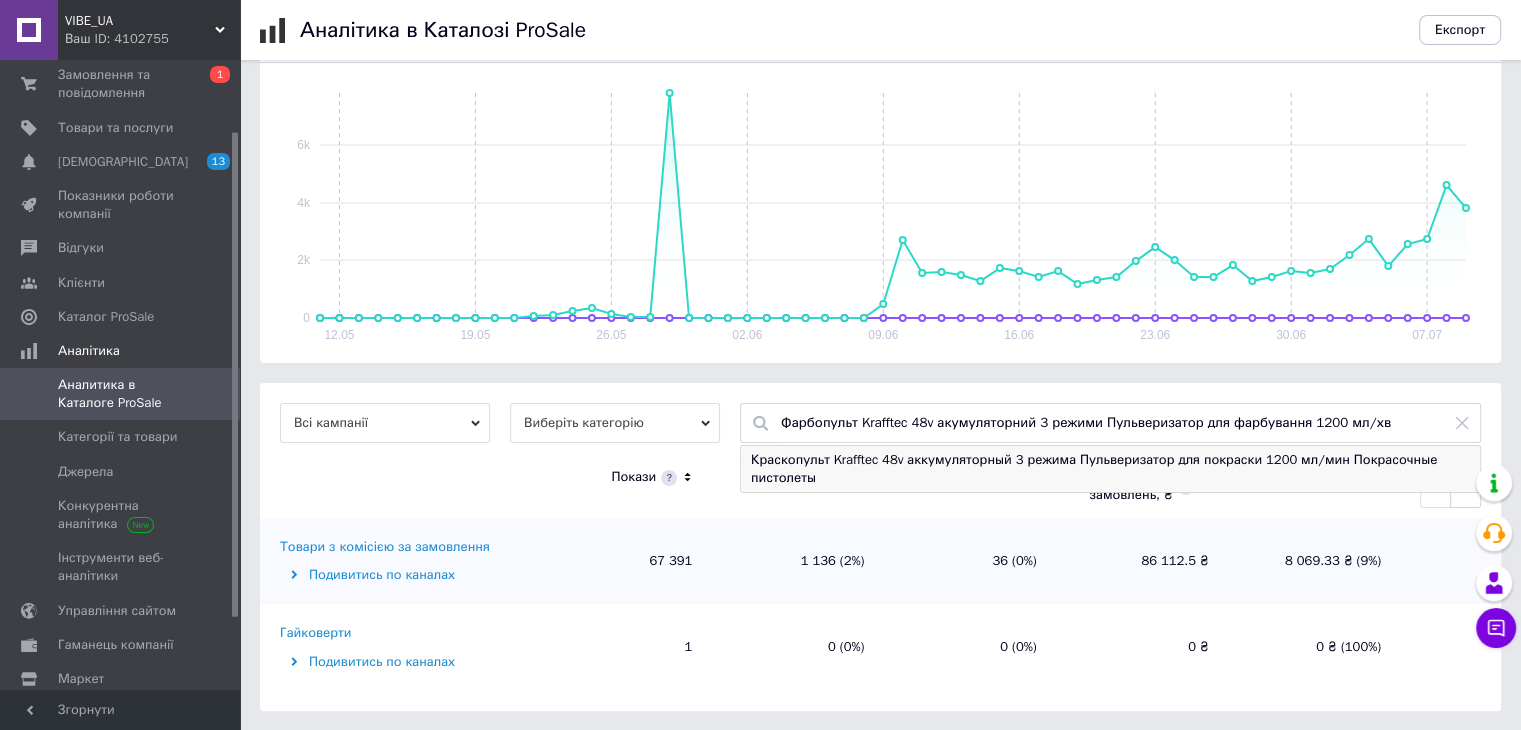 click on "Краскопульт Krafftec 48v аккумуляторный 3 режима Пульверизатор для покраски 1200 мл/мин Покрасочные пистолеты" at bounding box center (1110, 469) 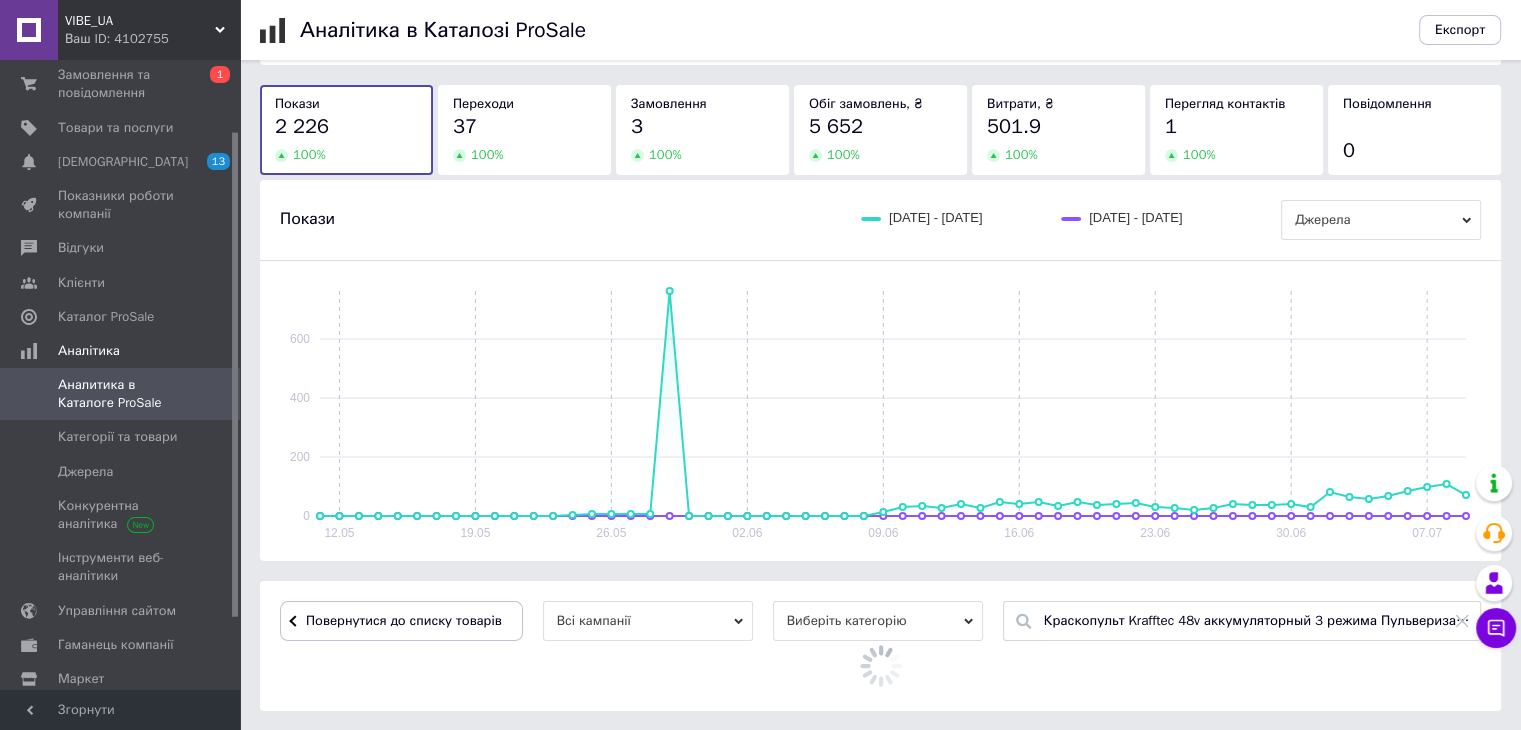 scroll, scrollTop: 261, scrollLeft: 0, axis: vertical 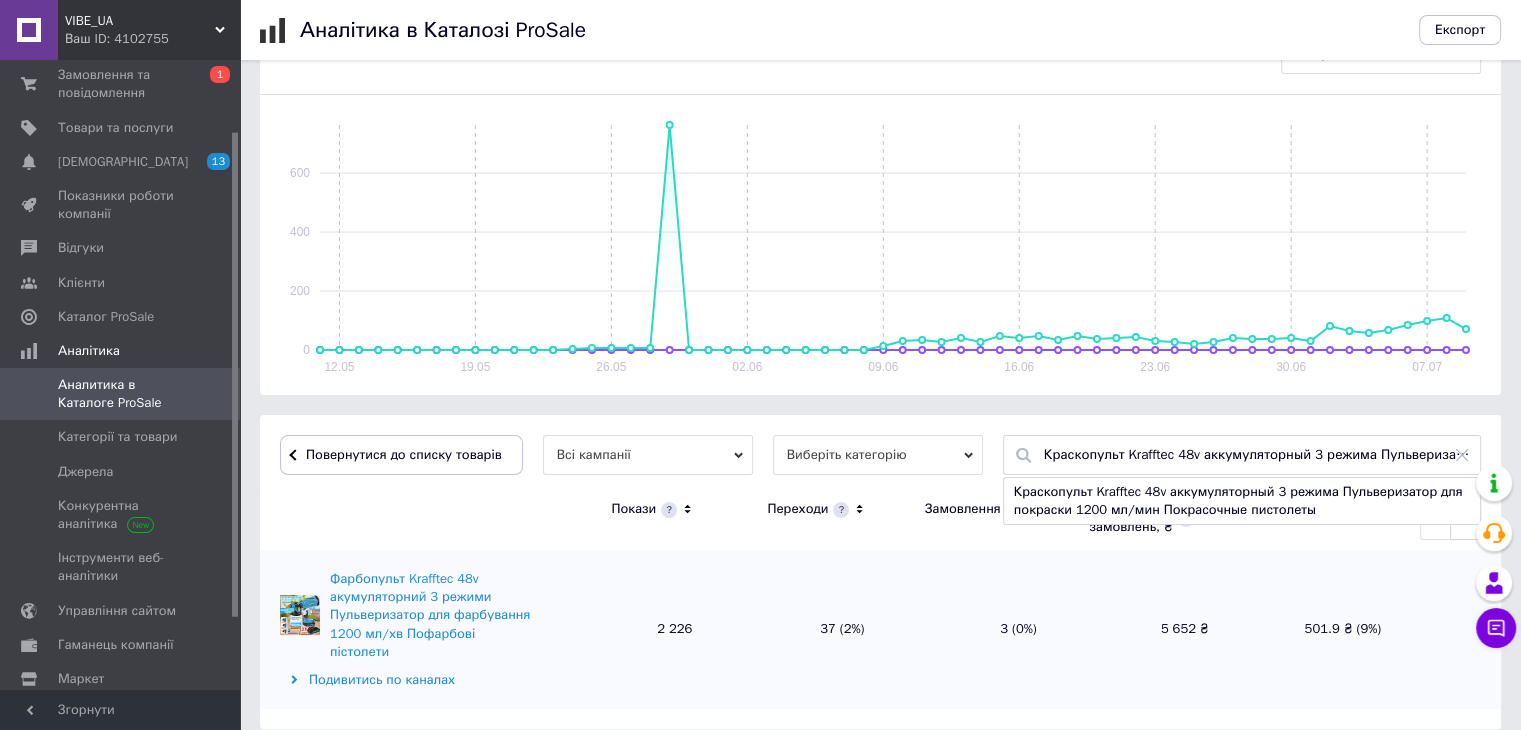 click on "Краскопульт Krafftec 48v аккумуляторный 3 режима Пульверизатор для покраски 1200 мл/мин Покрасочные пистолеты" at bounding box center [1257, 455] 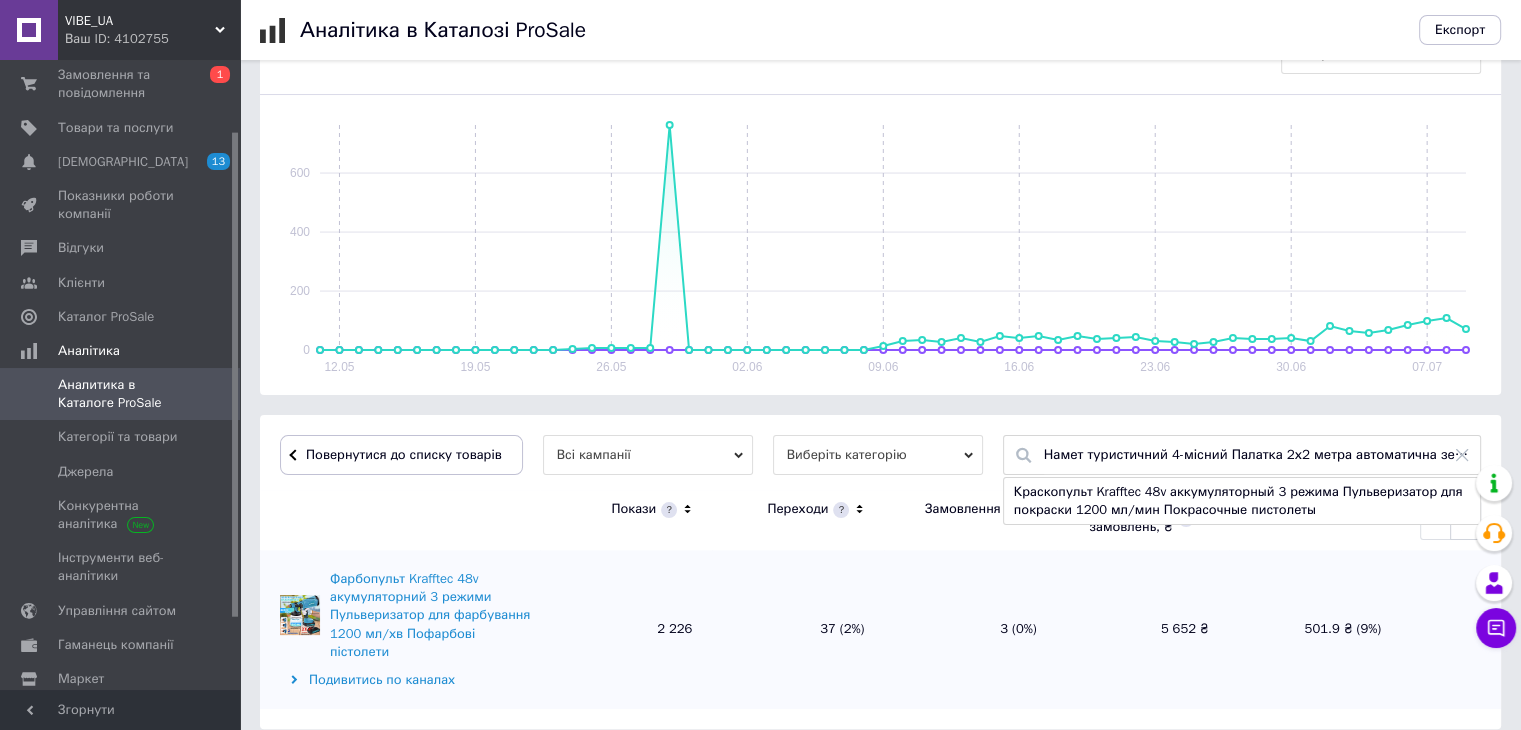 scroll, scrollTop: 0, scrollLeft: 145, axis: horizontal 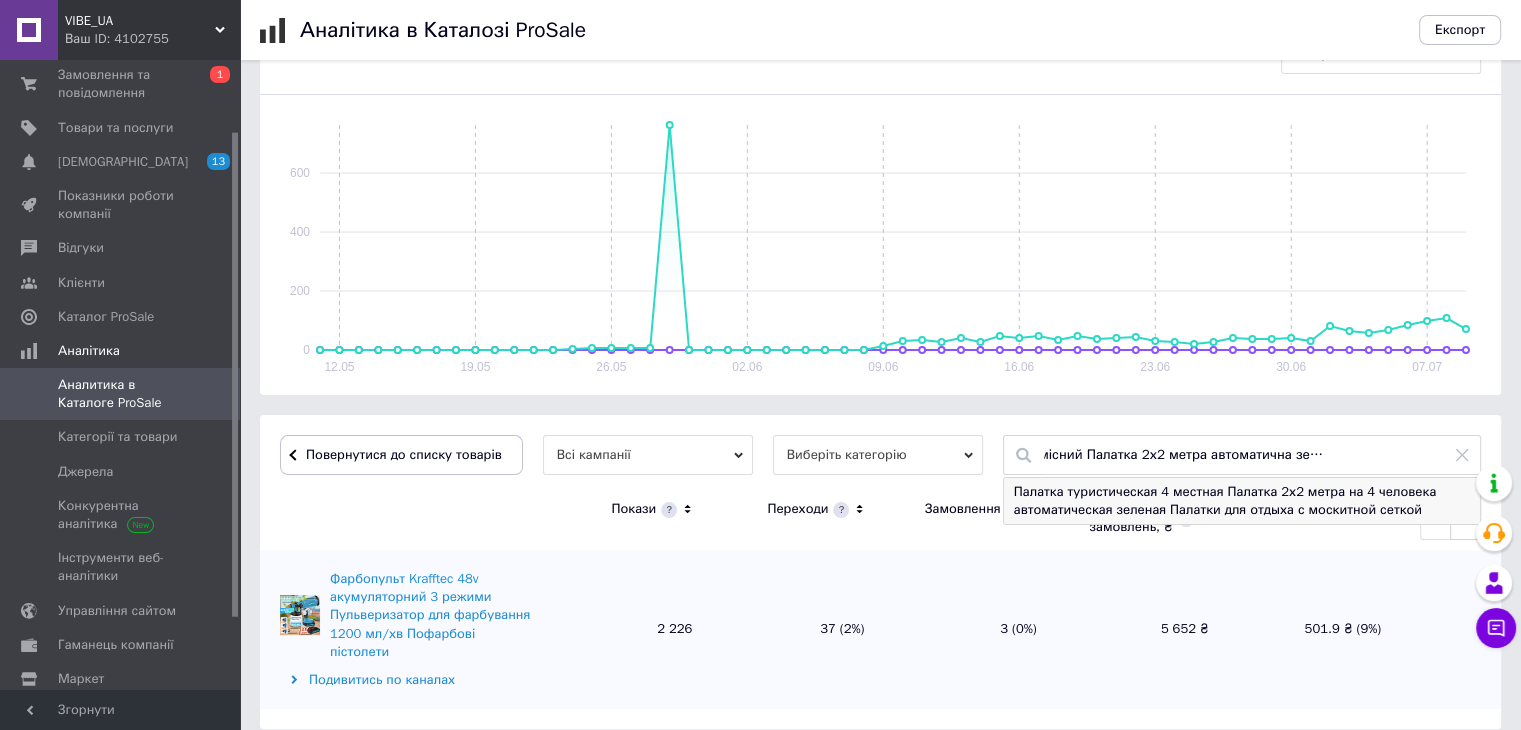 click on "Палатка туристическая 4 местная Палатка 2х2 метра на 4 человека автоматическая зеленая Палатки для отдыха с москитной сеткой" at bounding box center [1242, 501] 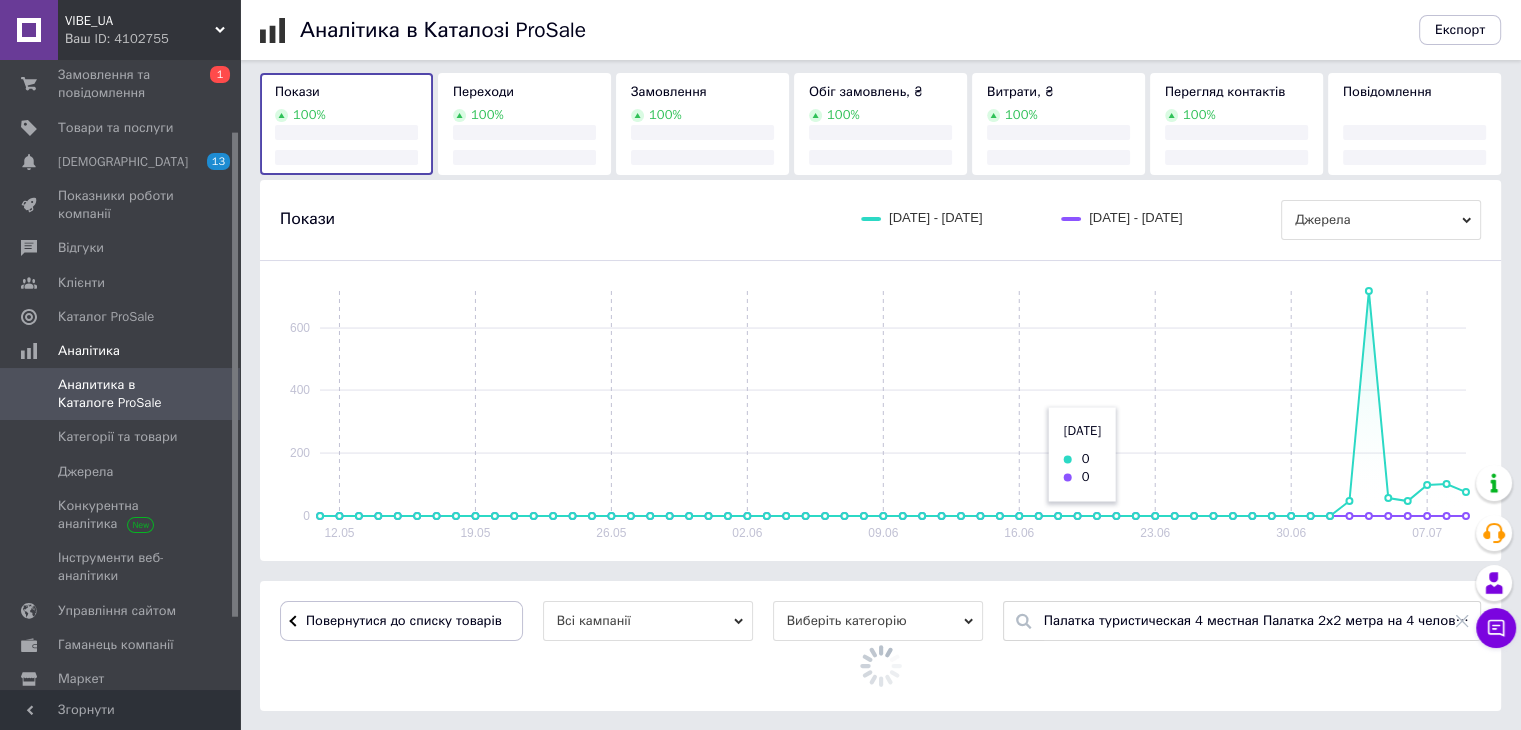 scroll, scrollTop: 261, scrollLeft: 0, axis: vertical 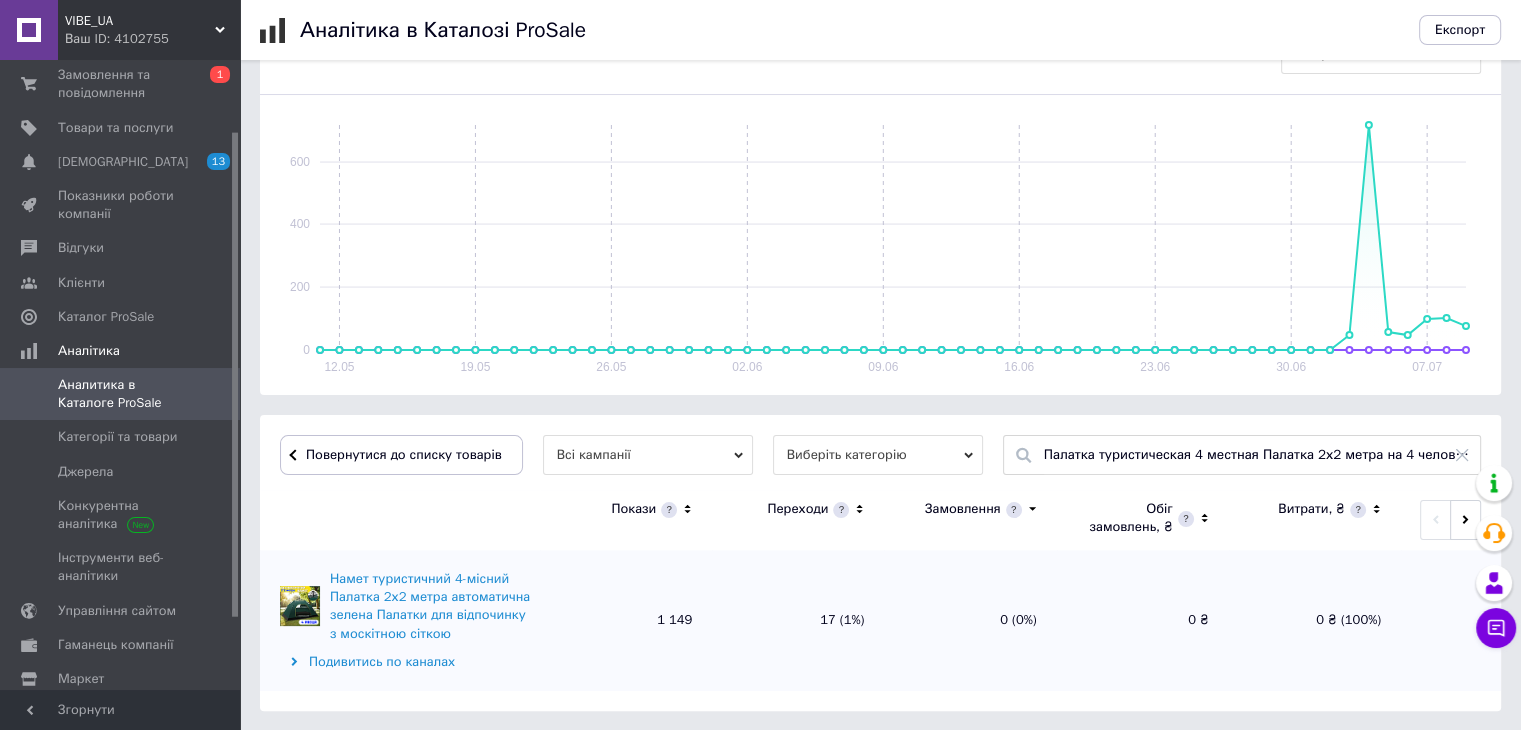 click on "Палатка туристическая 4 местная Палатка 2х2 метра на 4 человека автоматическая зеленая Палатки для отдыха с москитной сеткой" at bounding box center [1257, 455] 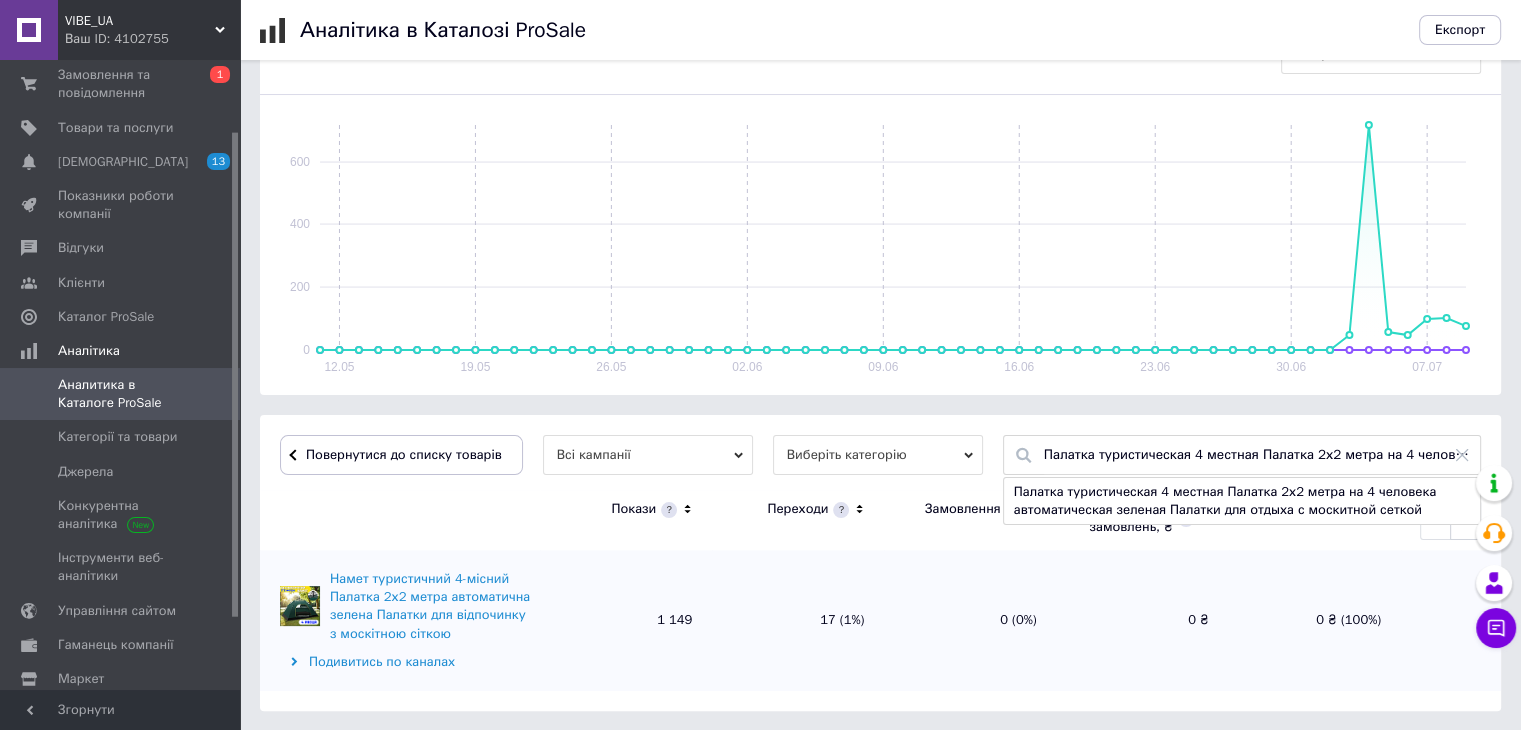 click on "Палатка туристическая 4 местная Палатка 2х2 метра на 4 человека автоматическая зеленая Палатки для отдыха с москитной сеткой" at bounding box center (1257, 455) 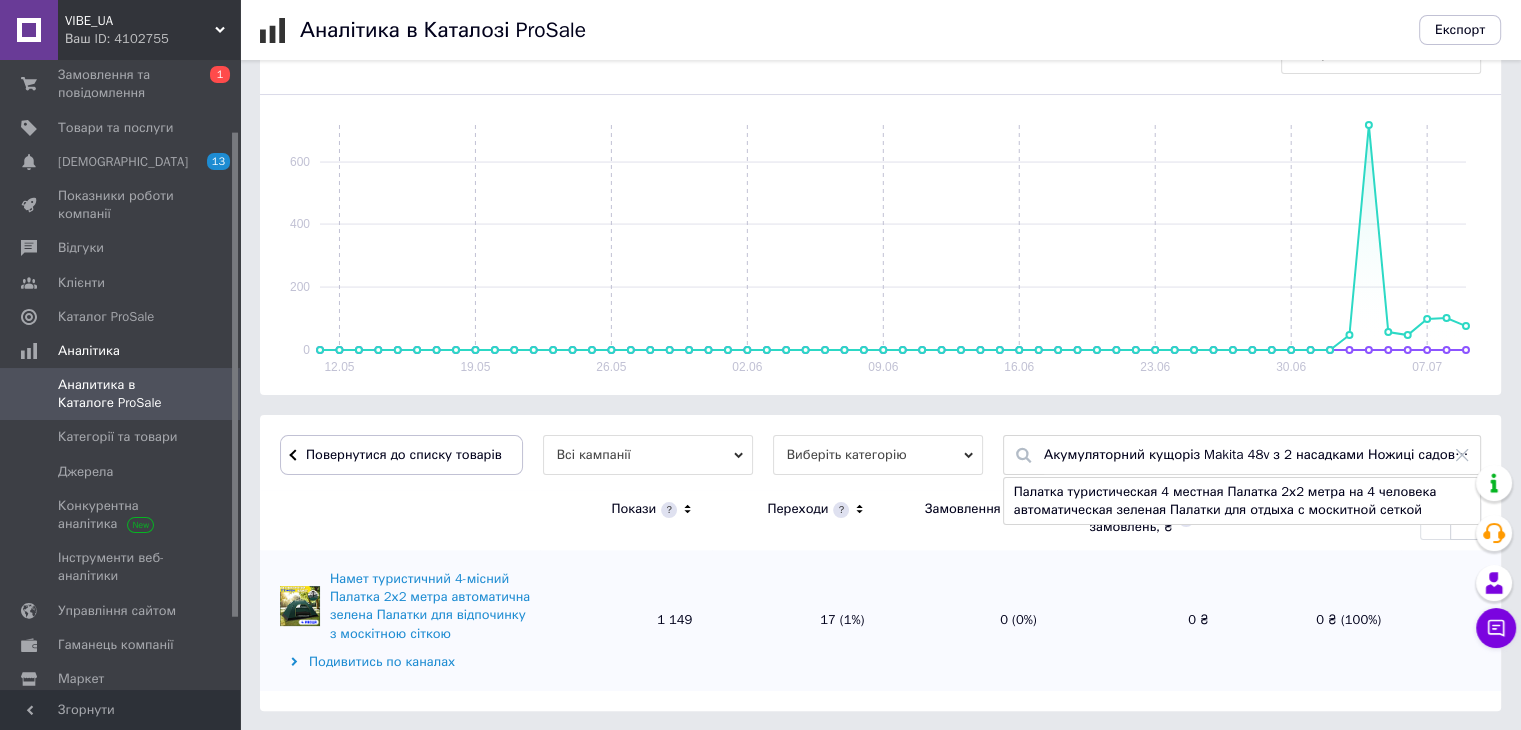 scroll, scrollTop: 0, scrollLeft: 168, axis: horizontal 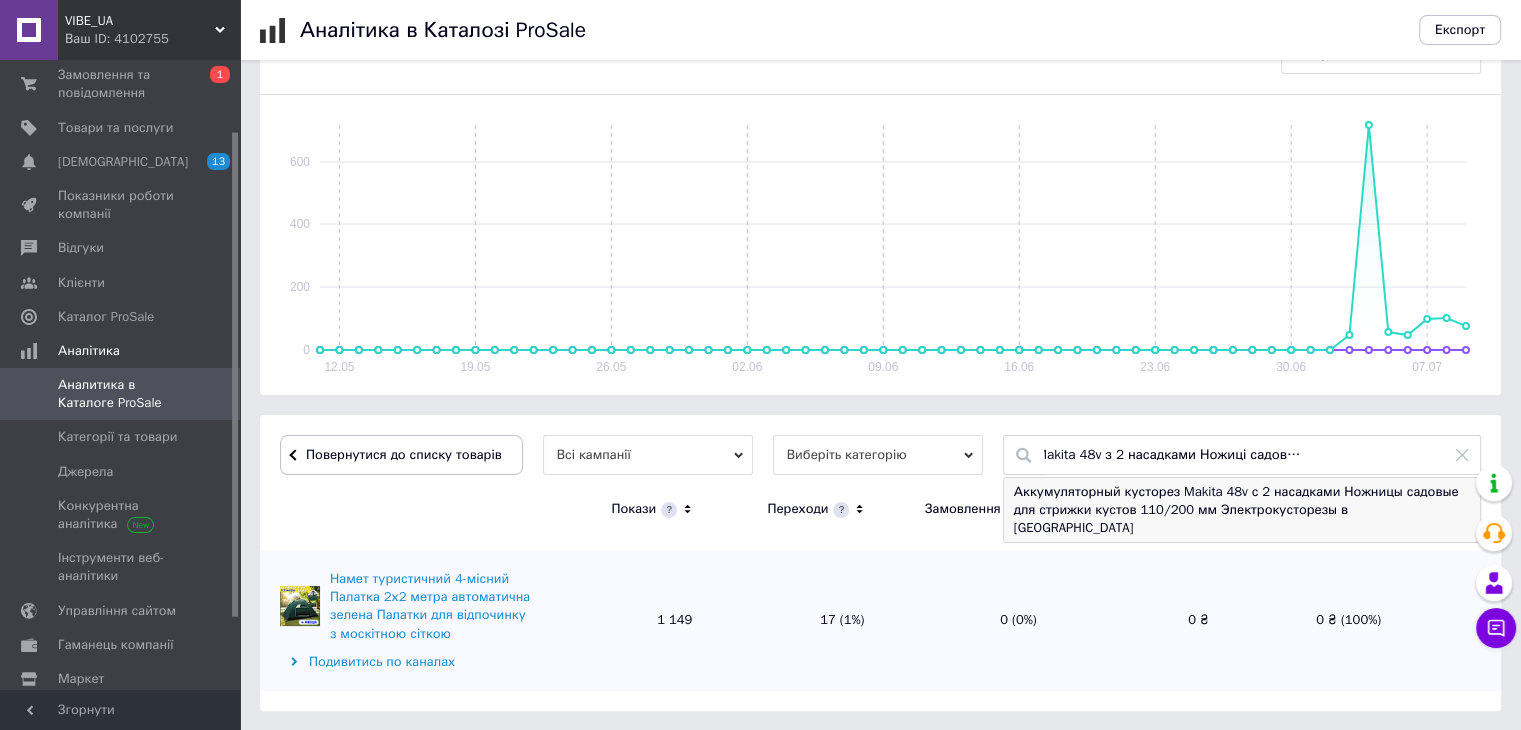 click on "Аккумуляторный кусторез Makita 48v с 2 насадками Ножницы садовые для стрижки кустов 110/200 мм Электрокусторезы в кейсе" at bounding box center (1242, 510) 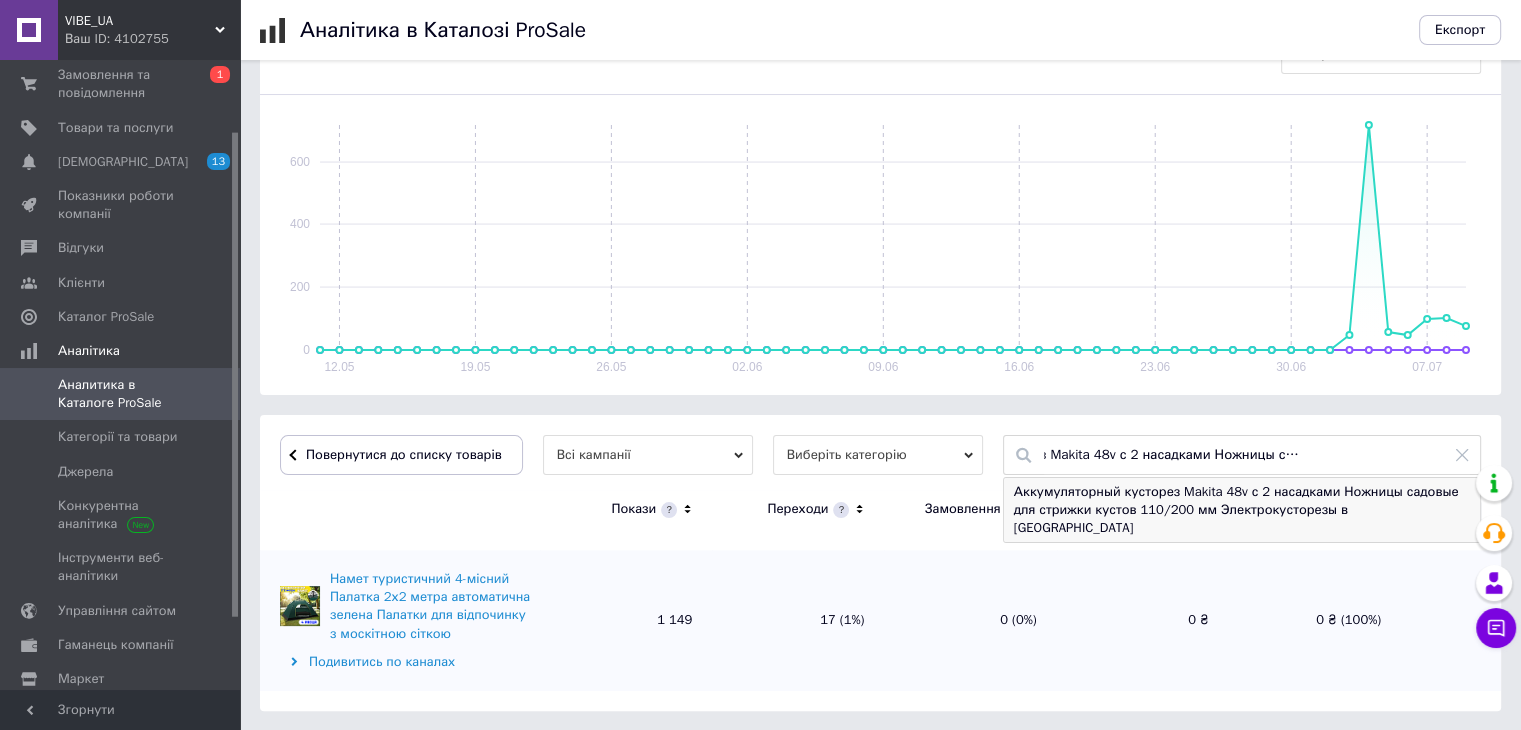 scroll, scrollTop: 0, scrollLeft: 0, axis: both 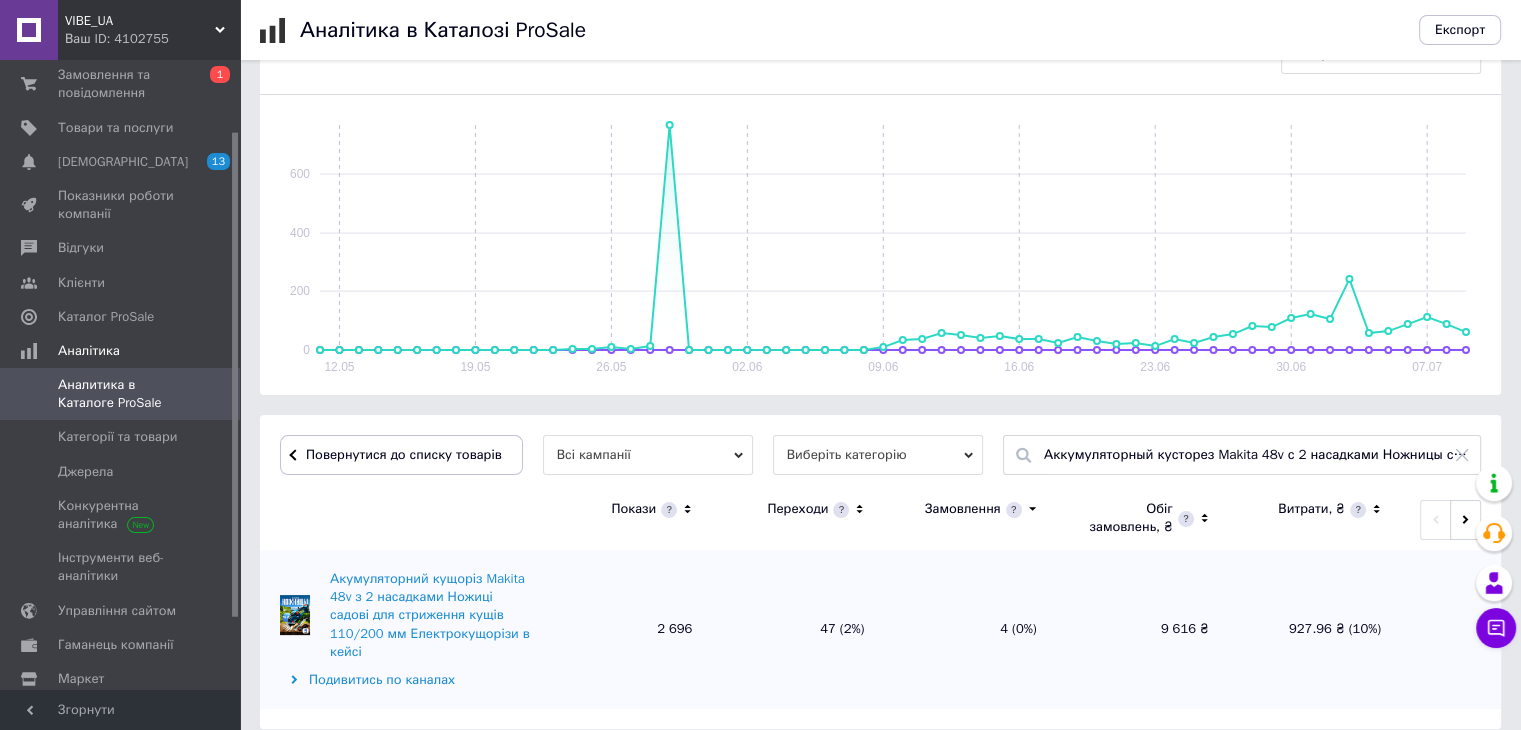 click on "Аккумуляторный кусторез Makita 48v с 2 насадками Ножницы садовые для стрижки кустов 110/200 мм Электрокусторезы в кейсе" at bounding box center (1257, 455) 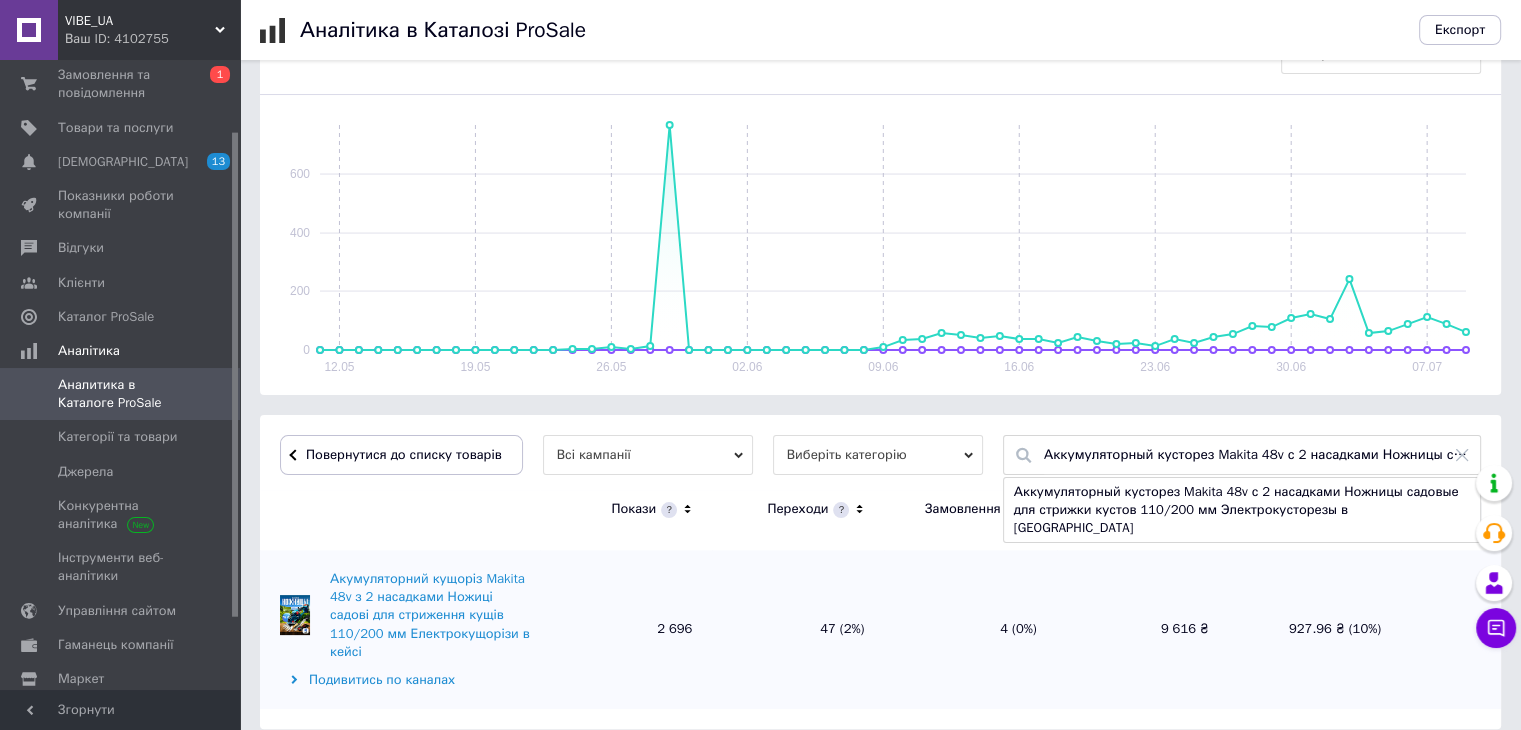 click on "Аккумуляторный кусторез Makita 48v с 2 насадками Ножницы садовые для стрижки кустов 110/200 мм Электрокусторезы в кейсе" at bounding box center [1257, 455] 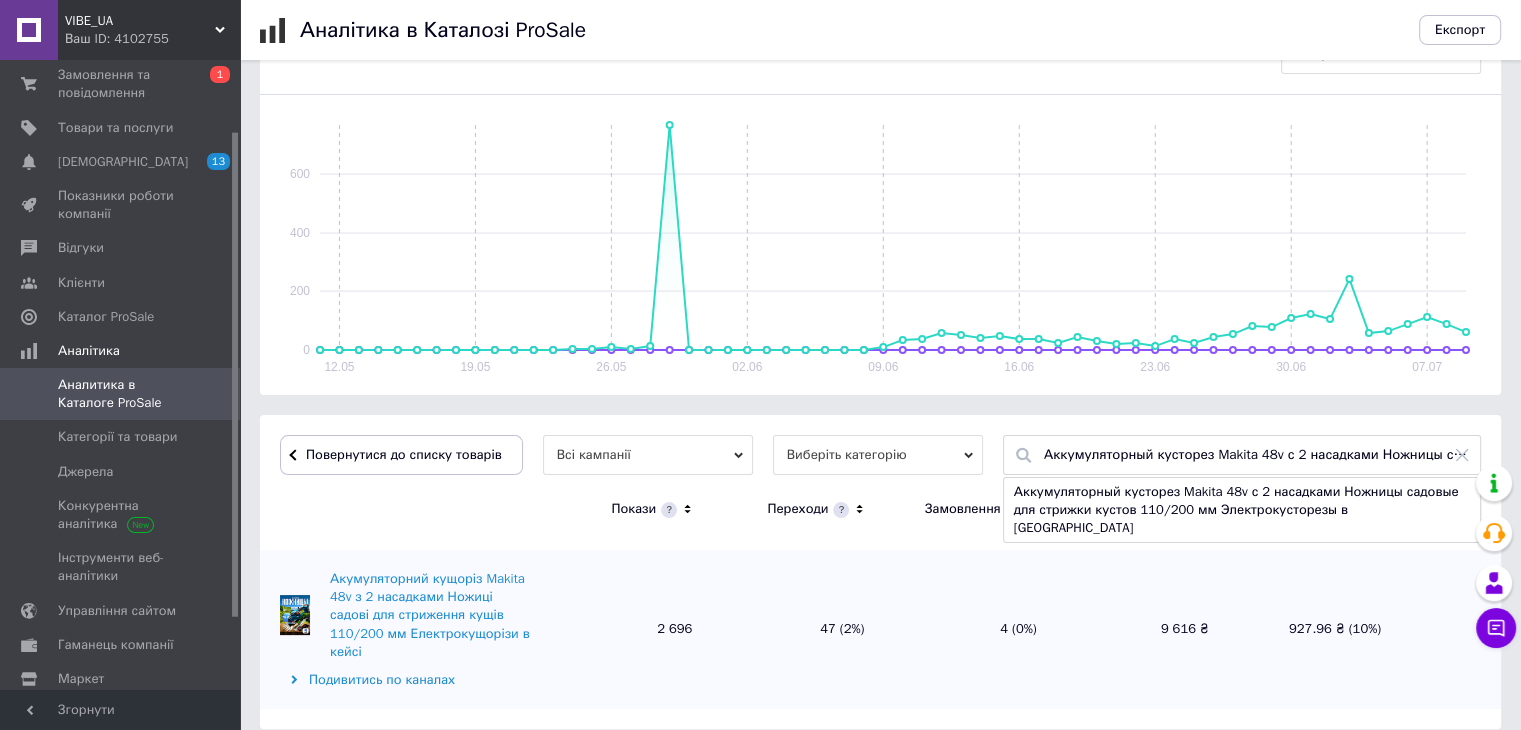 click on "Аккумуляторный кусторез Makita 48v с 2 насадками Ножницы садовые для стрижки кустов 110/200 мм Электрокусторезы в кейсе" at bounding box center (1257, 455) 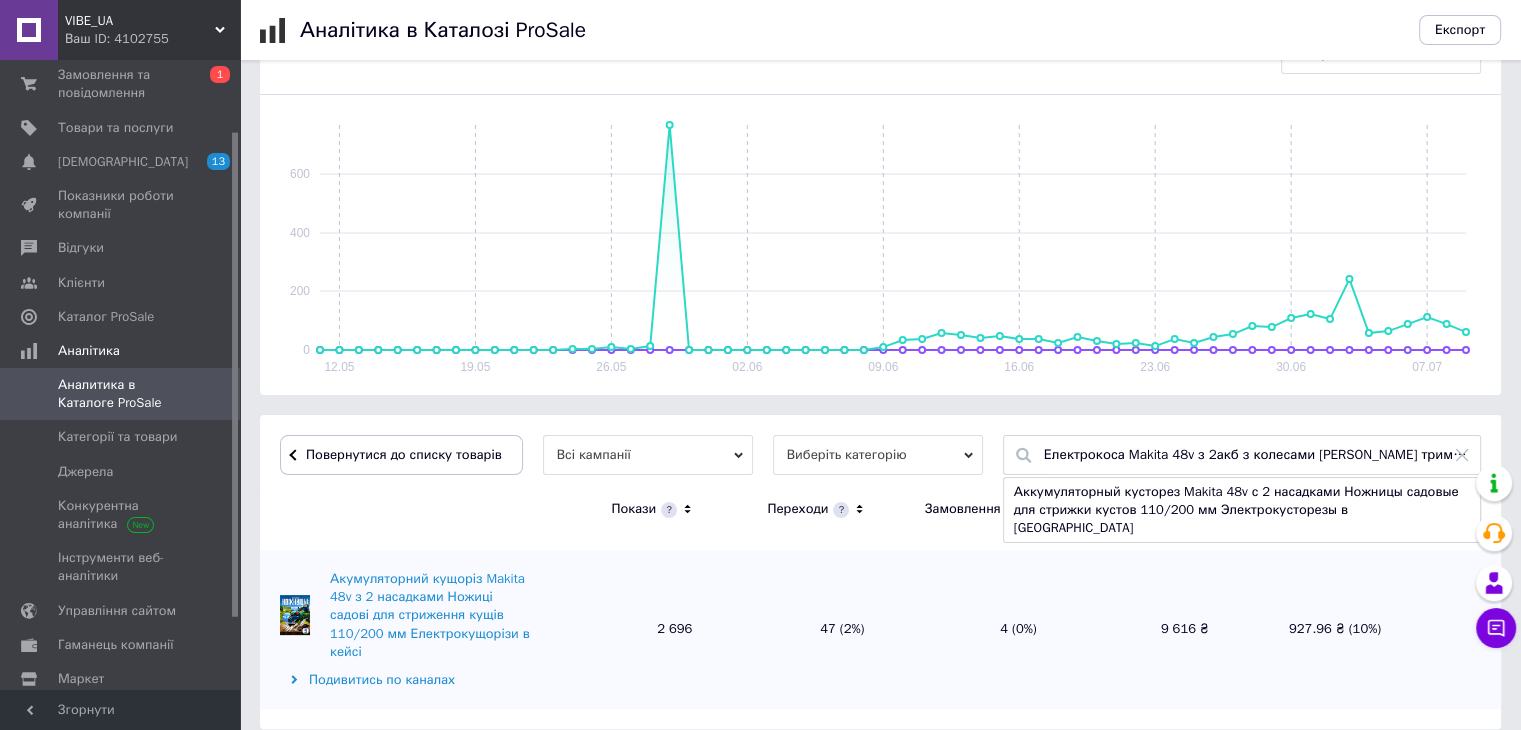scroll, scrollTop: 0, scrollLeft: 175, axis: horizontal 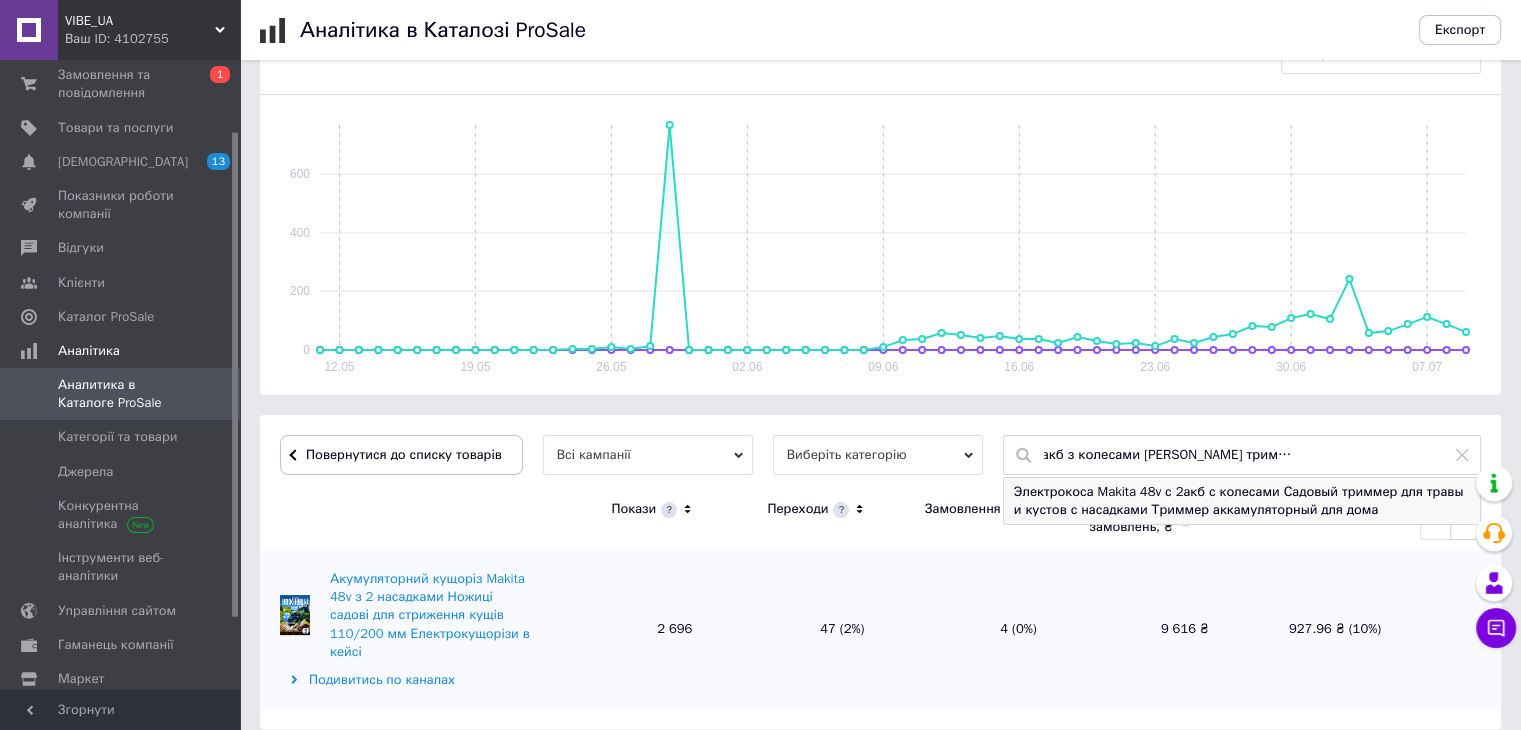 click on "Электрокоса Makita 48v с 2акб с колесами Садовый триммер для травы и кустов с насадками Триммер аккамуляторный для дома" at bounding box center [1242, 501] 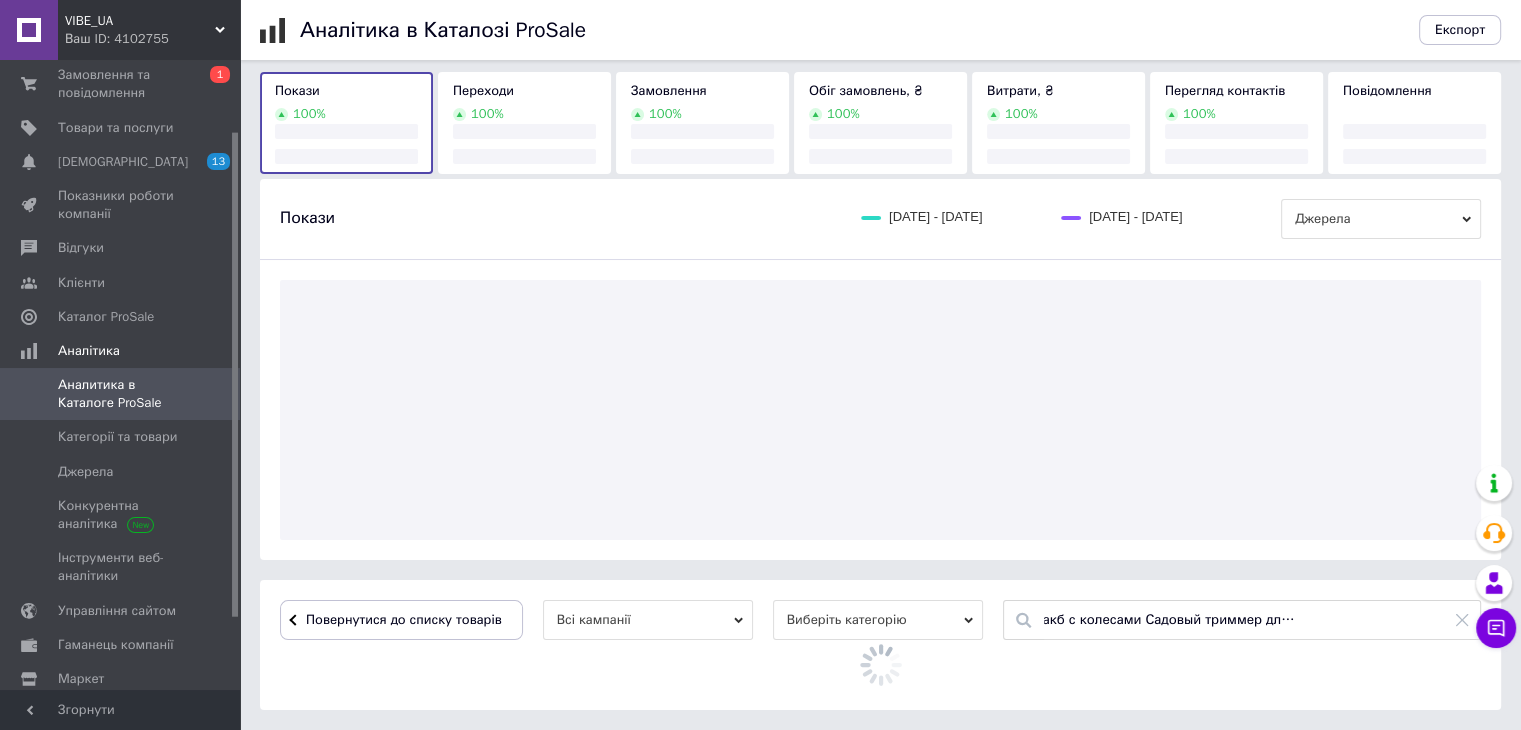 scroll, scrollTop: 0, scrollLeft: 0, axis: both 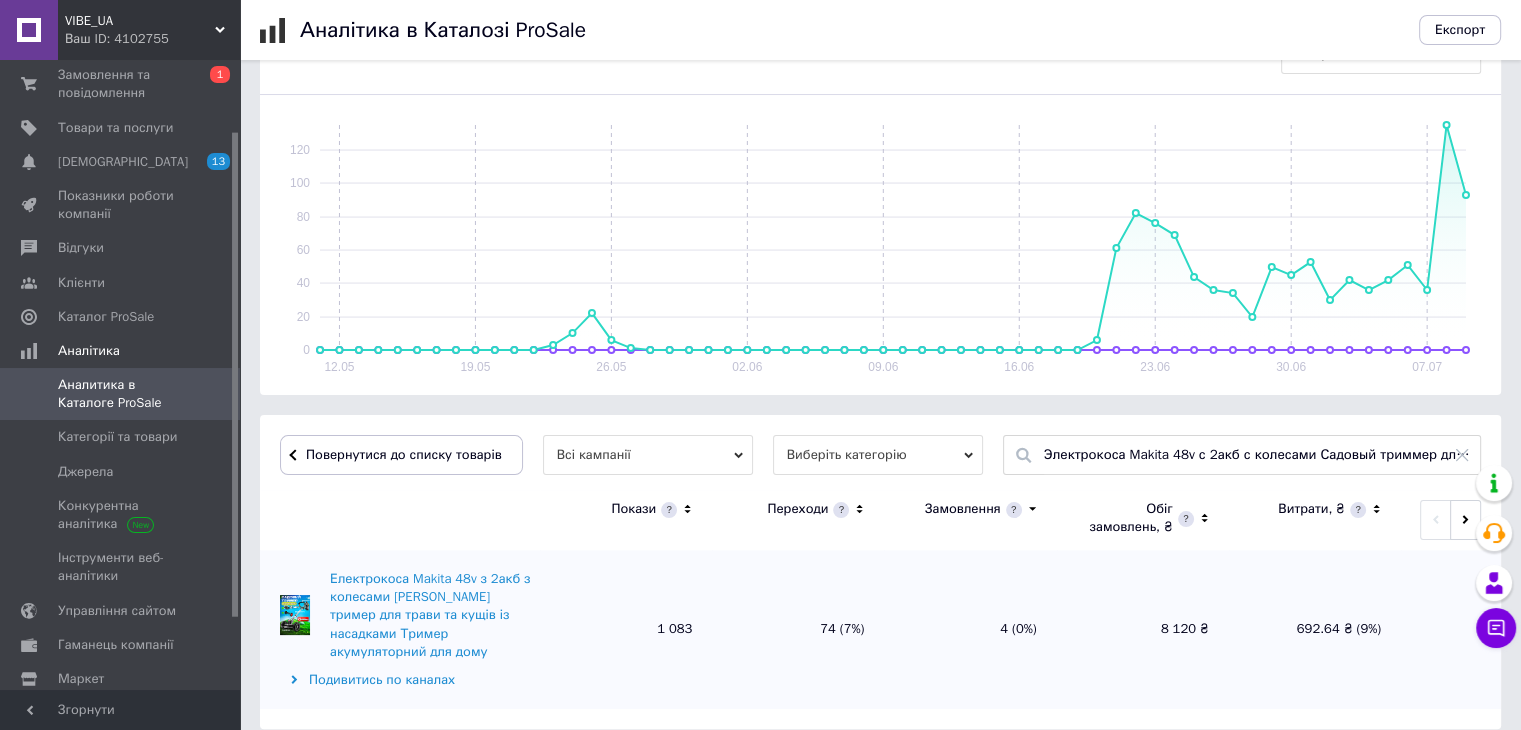 click on "Электрокоса Makita 48v с 2акб с колесами Садовый триммер для травы и кустов с насадками Триммер аккамуляторный для дома" at bounding box center (1257, 455) 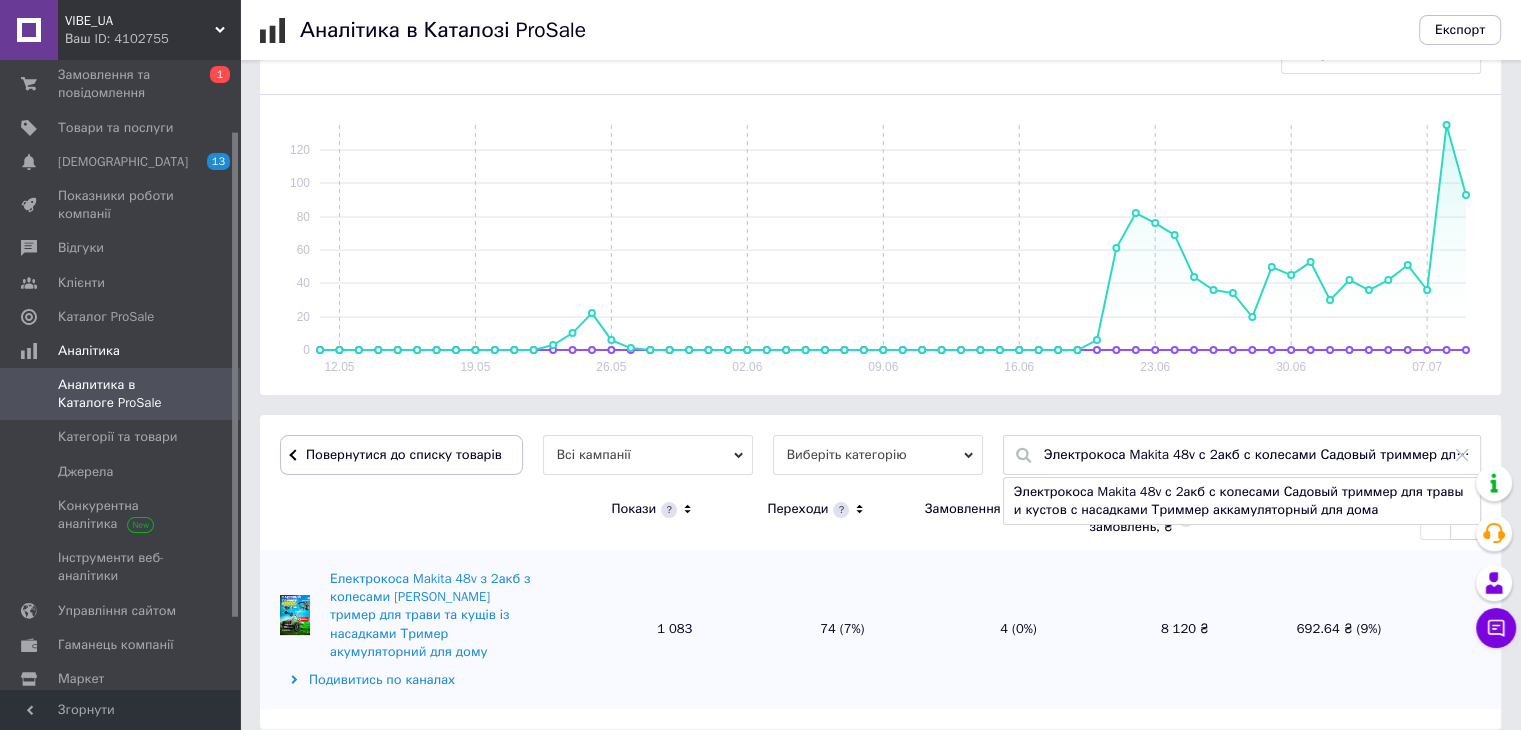 click on "Электрокоса Makita 48v с 2акб с колесами Садовый триммер для травы и кустов с насадками Триммер аккамуляторный для дома" at bounding box center [1257, 455] 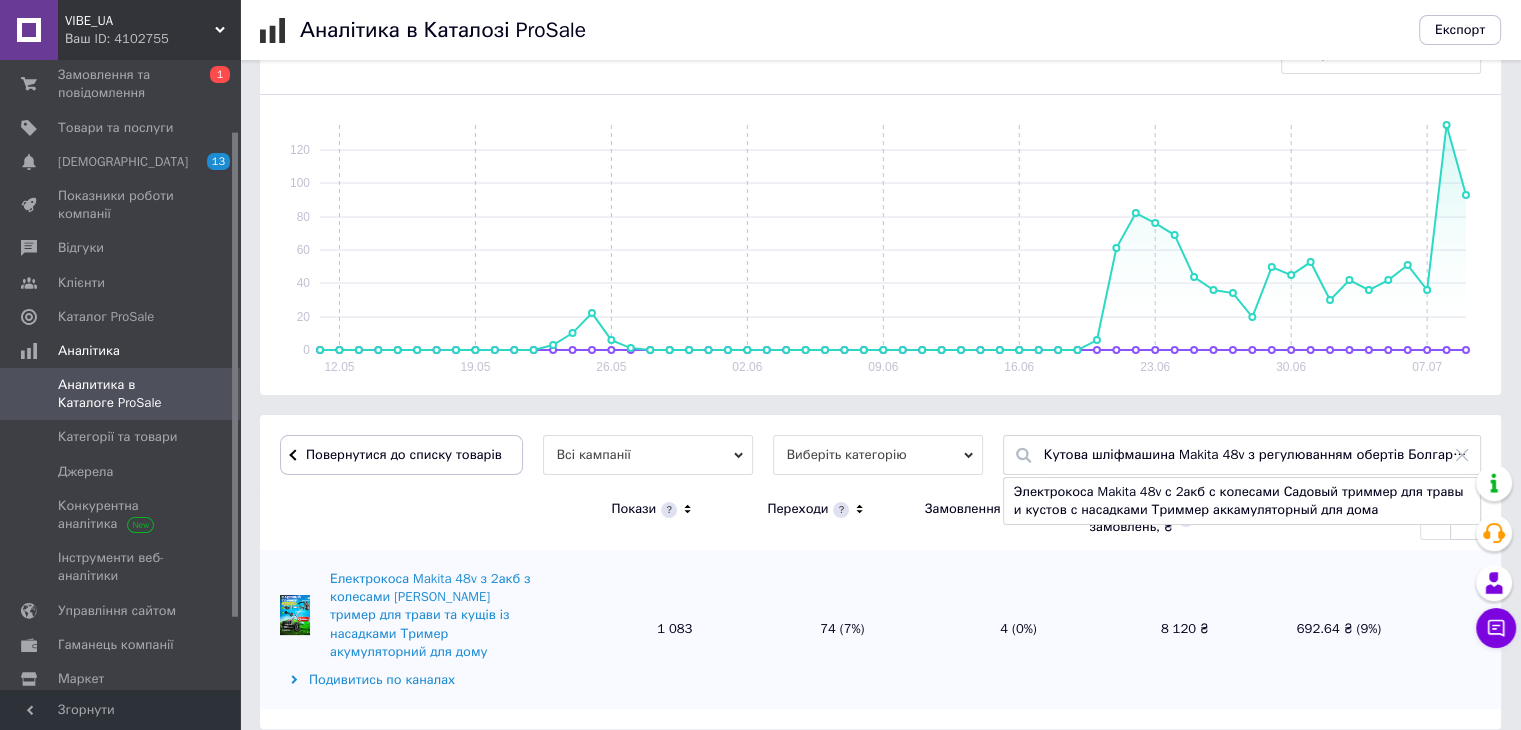 scroll, scrollTop: 0, scrollLeft: 181, axis: horizontal 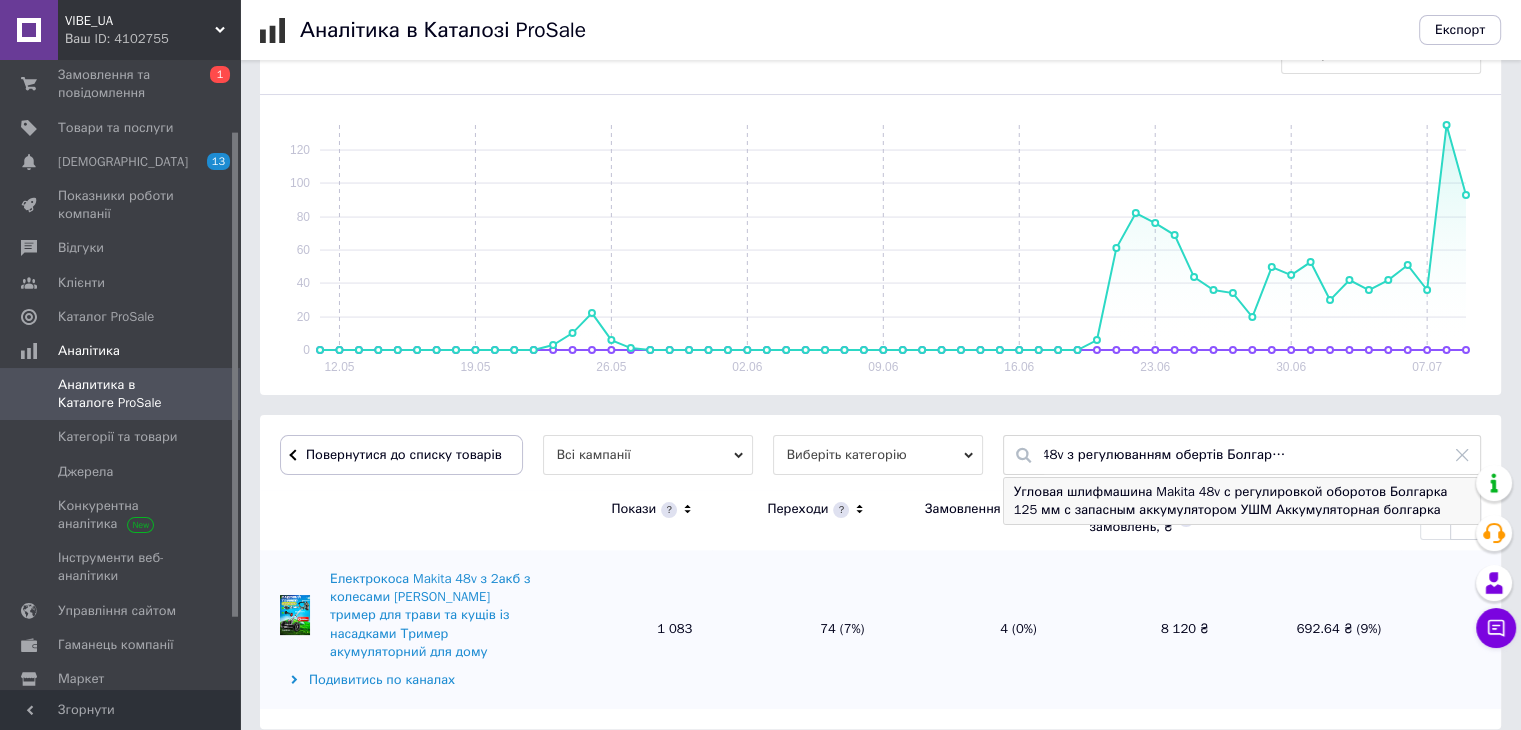 click on "Угловая шлифмашина Makita 48v с регулировкой оборотов Болгарка 125 мм с запасным аккумулятором УШМ Аккумуляторная болгарка" at bounding box center [1242, 501] 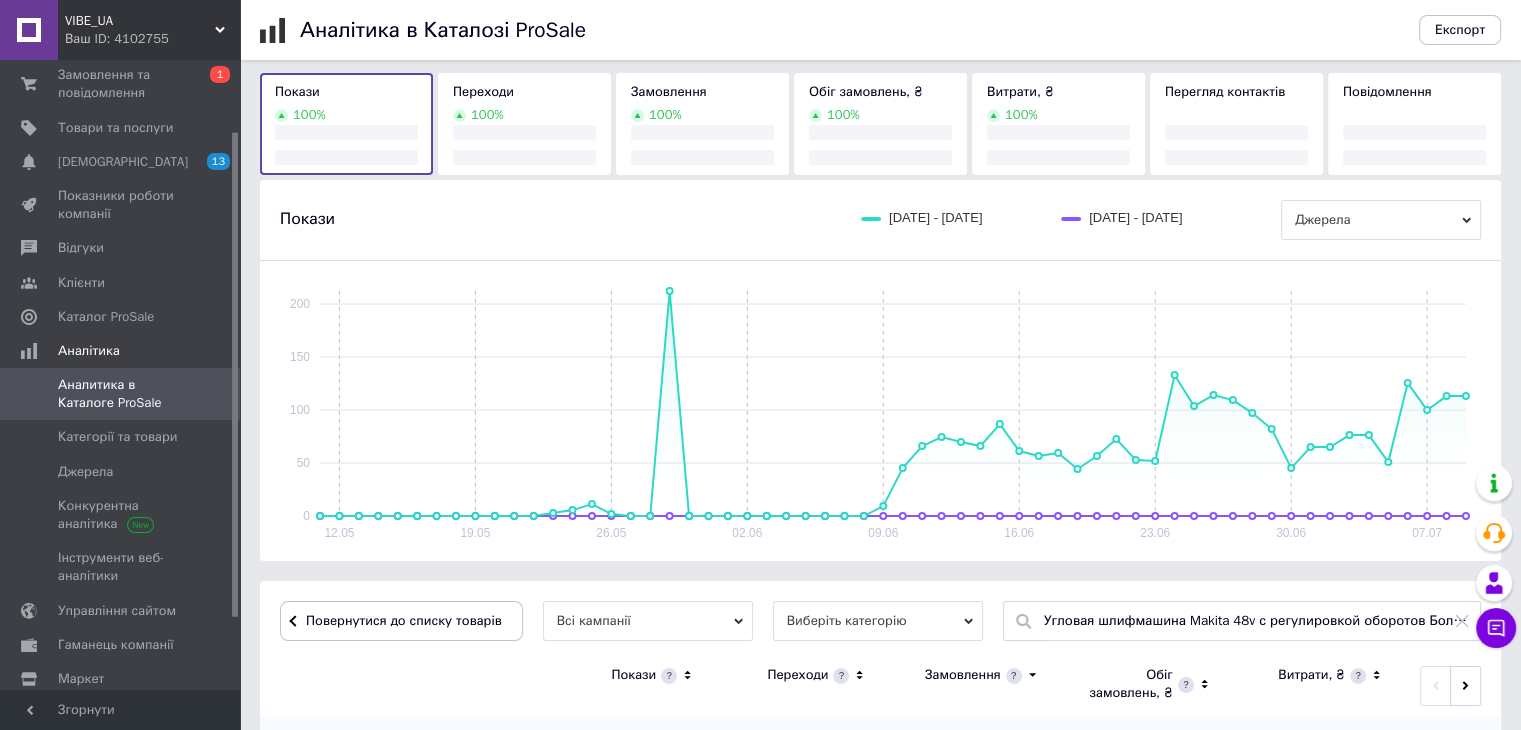 scroll, scrollTop: 261, scrollLeft: 0, axis: vertical 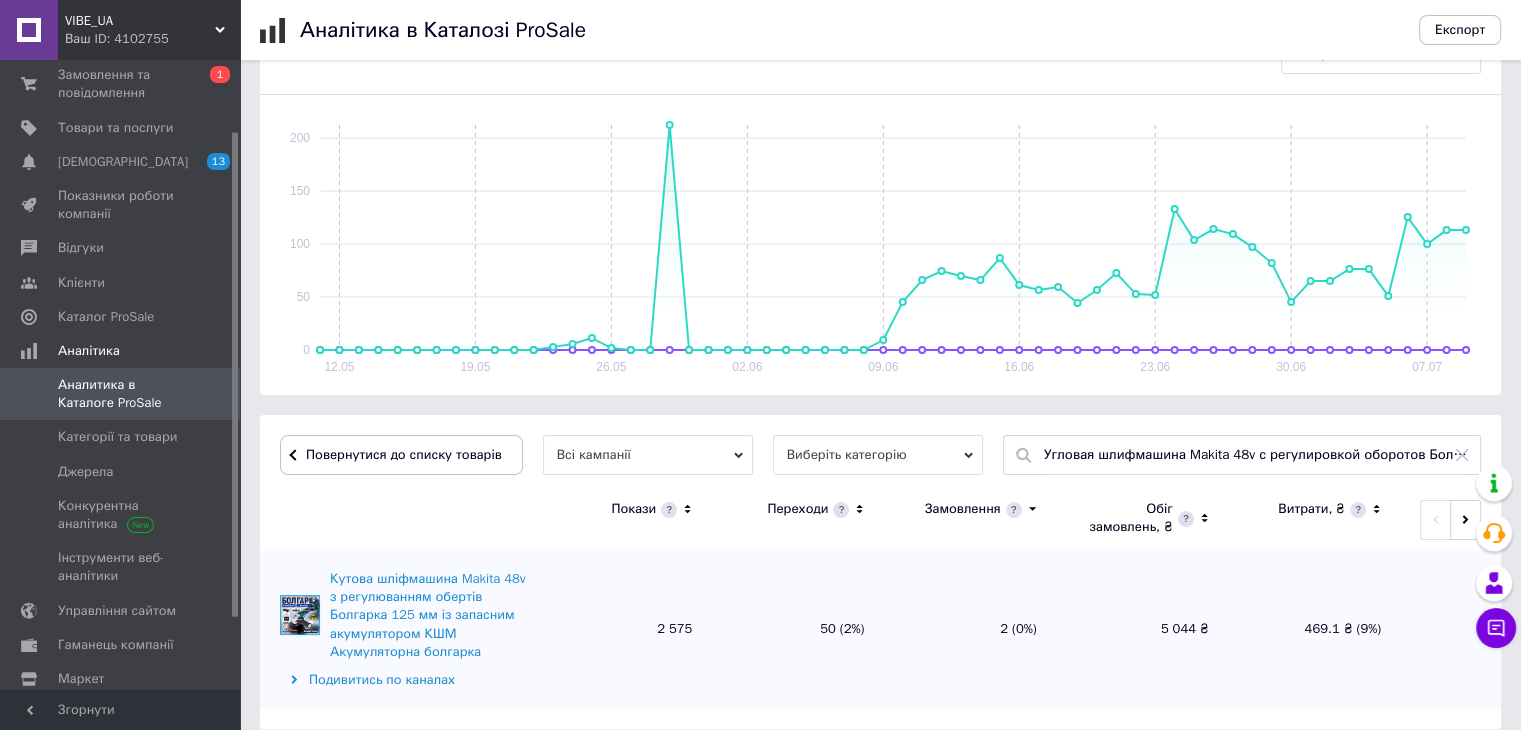 click on "Угловая шлифмашина Makita 48v с регулировкой оборотов Болгарка 125 мм с запасным аккумулятором УШМ Аккумуляторная болгарка" at bounding box center (1257, 455) 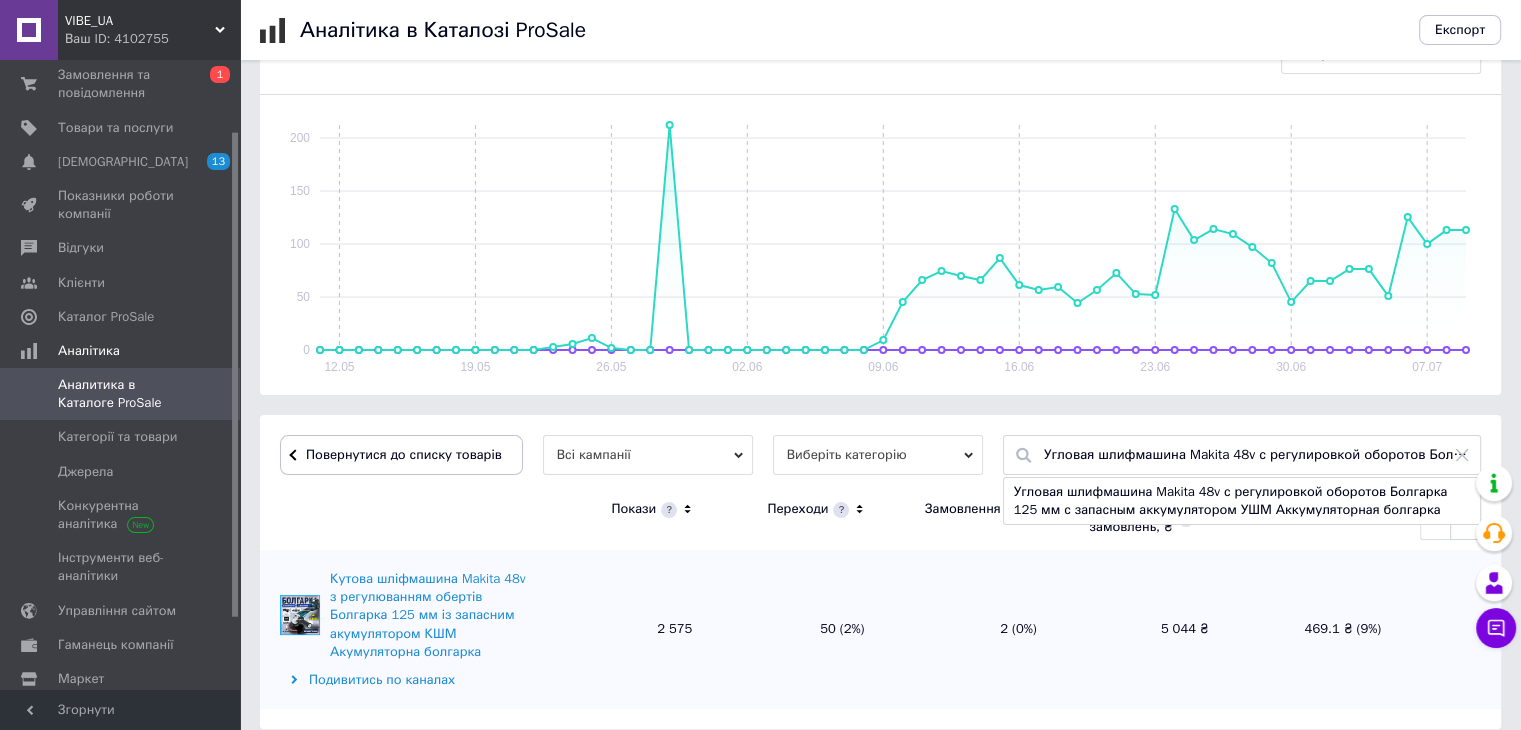click on "Угловая шлифмашина Makita 48v с регулировкой оборотов Болгарка 125 мм с запасным аккумулятором УШМ Аккумуляторная болгарка" at bounding box center (1257, 455) 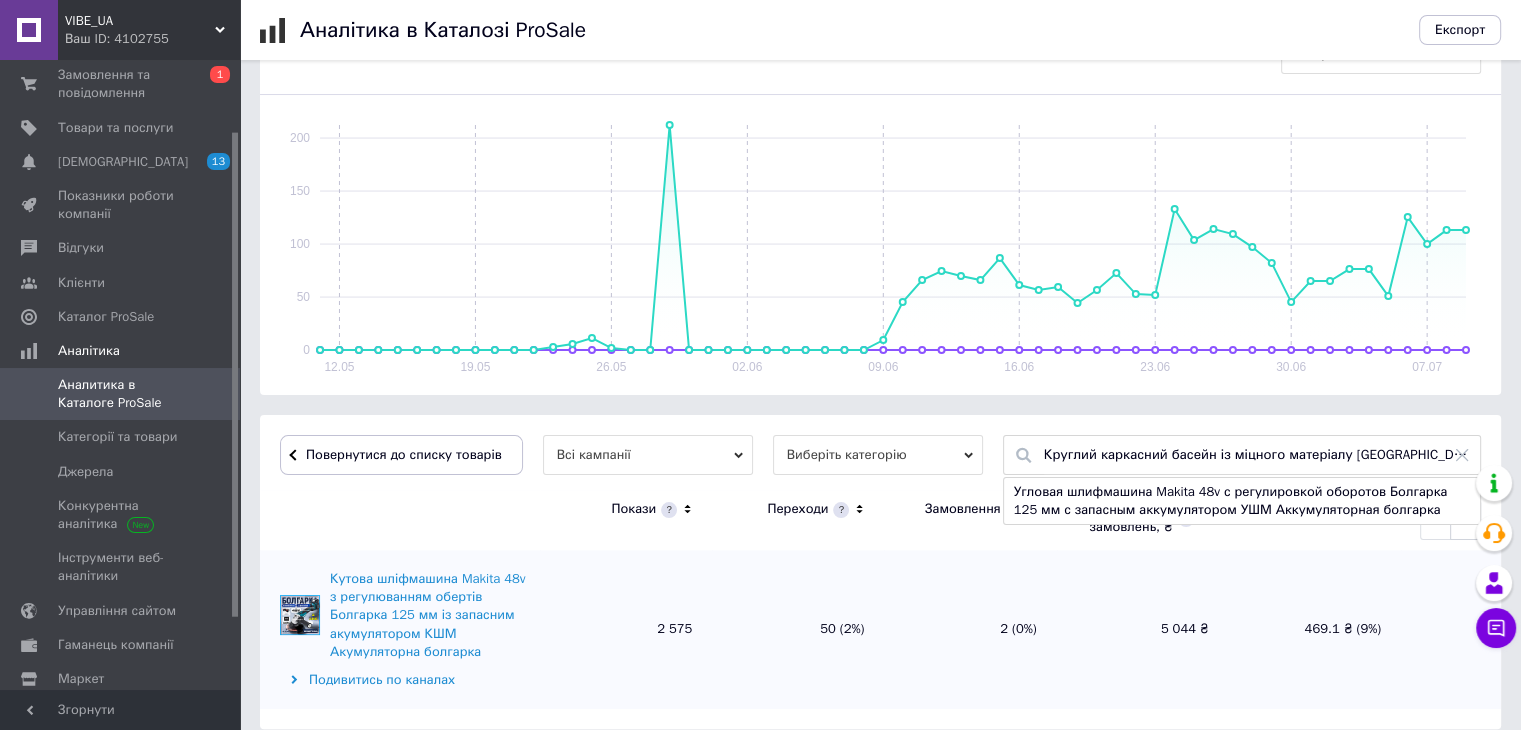 scroll, scrollTop: 0, scrollLeft: 154, axis: horizontal 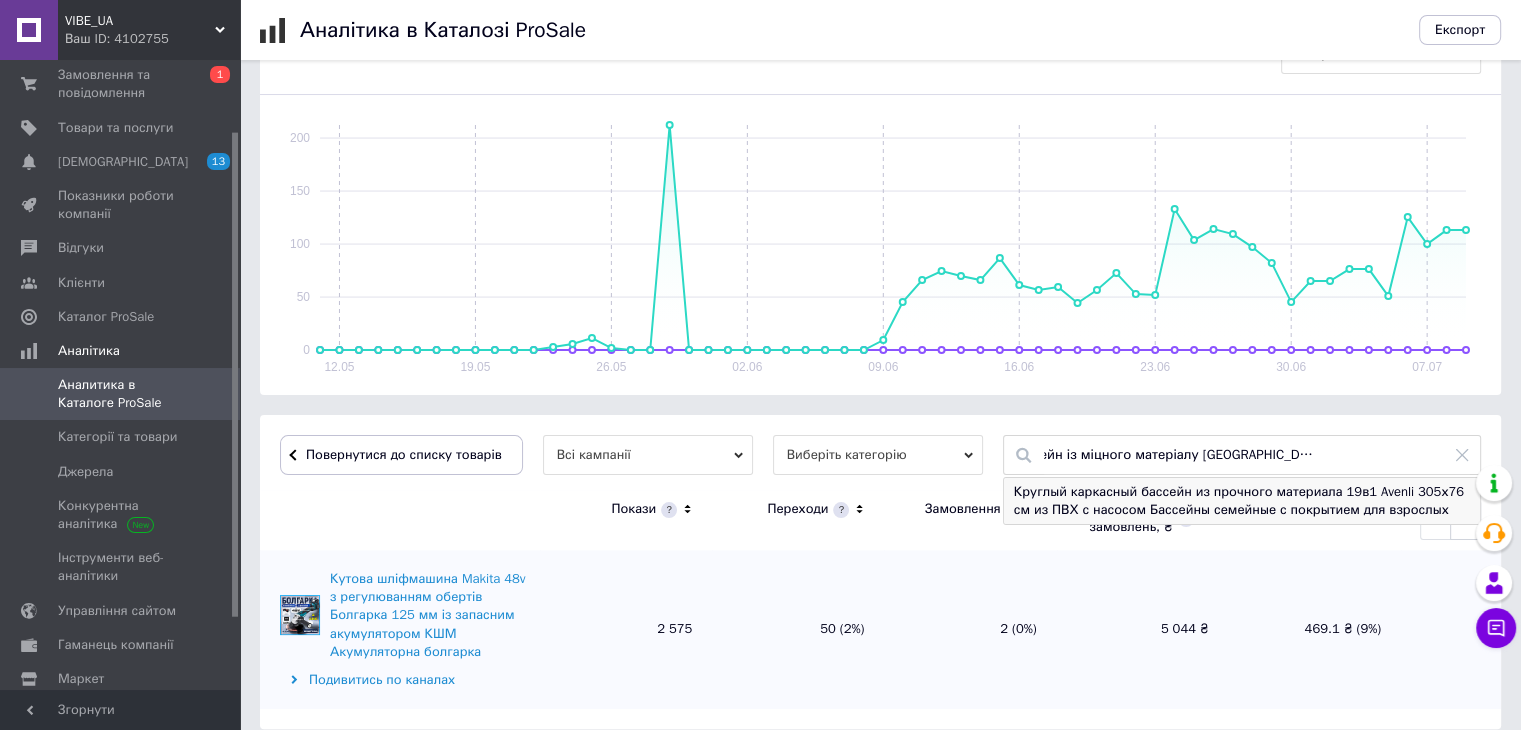 click on "Круглый каркасный бассейн из прочного материала 19в1 Avenli 305х76 см из ПВХ с насосом Бассейны семейные с покрытием для взрослых" at bounding box center [1242, 501] 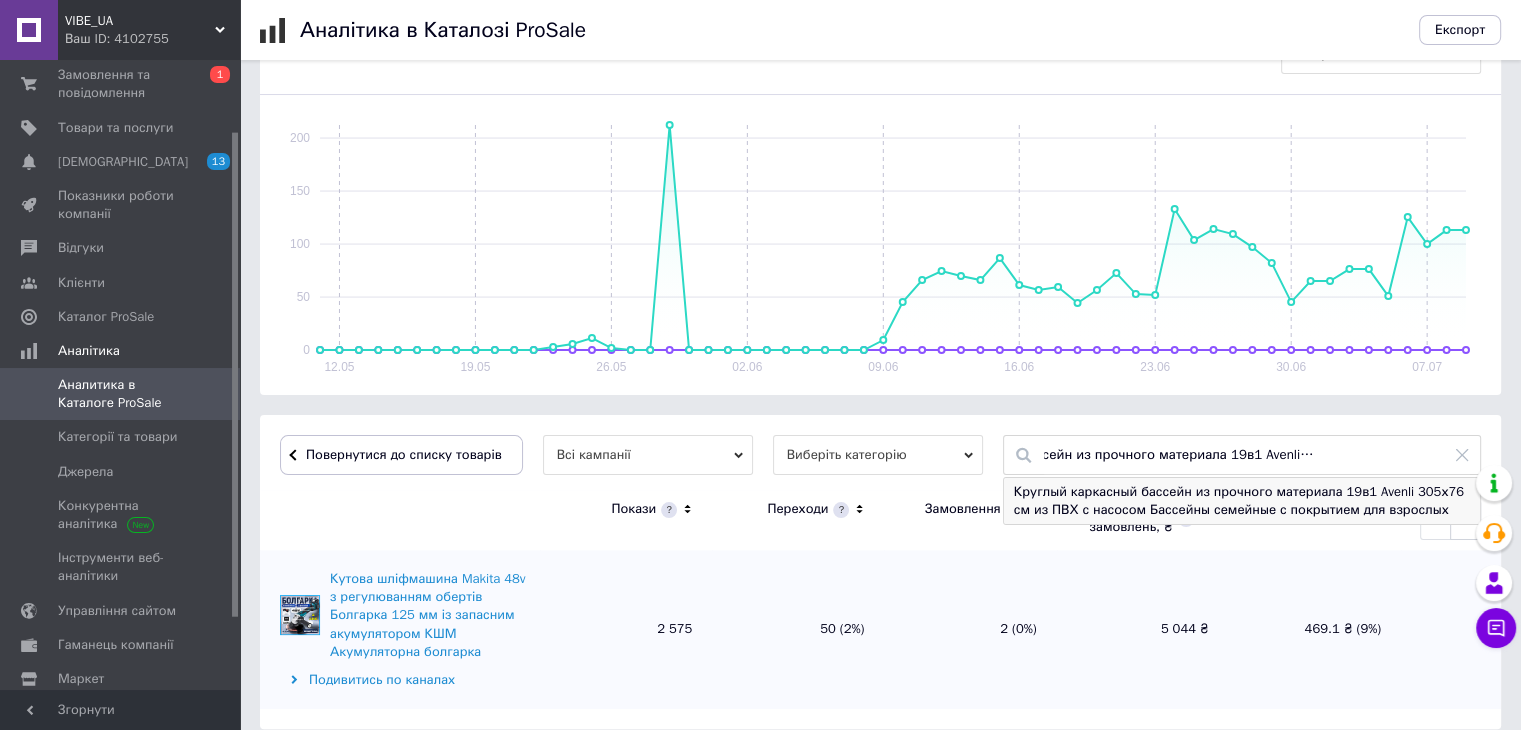 scroll, scrollTop: 0, scrollLeft: 0, axis: both 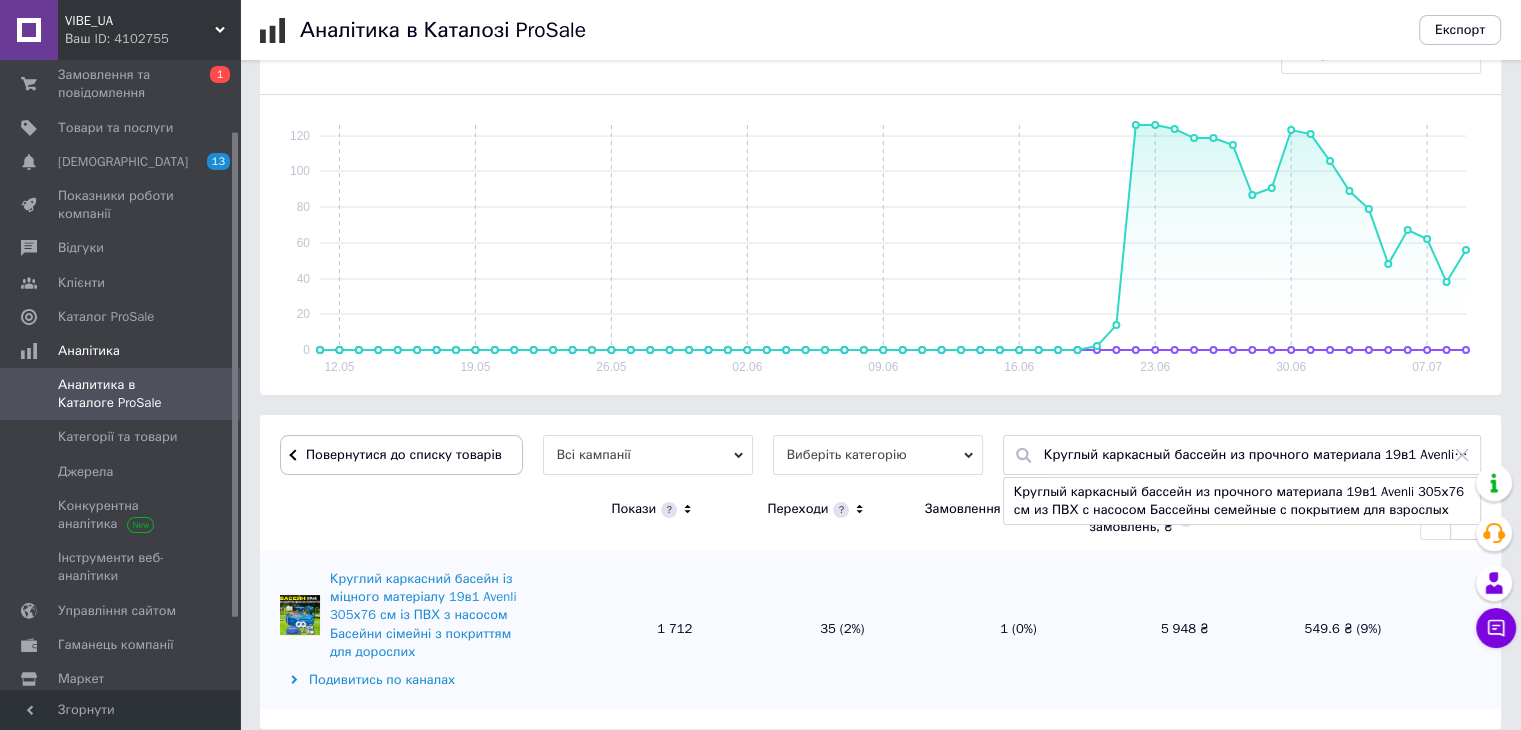 click on "Круглый каркасный бассейн из прочного материала 19в1 Avenli 305х76 см из ПВХ с насосом Бассейны семейные с покрытием для взрослых" at bounding box center (1257, 455) 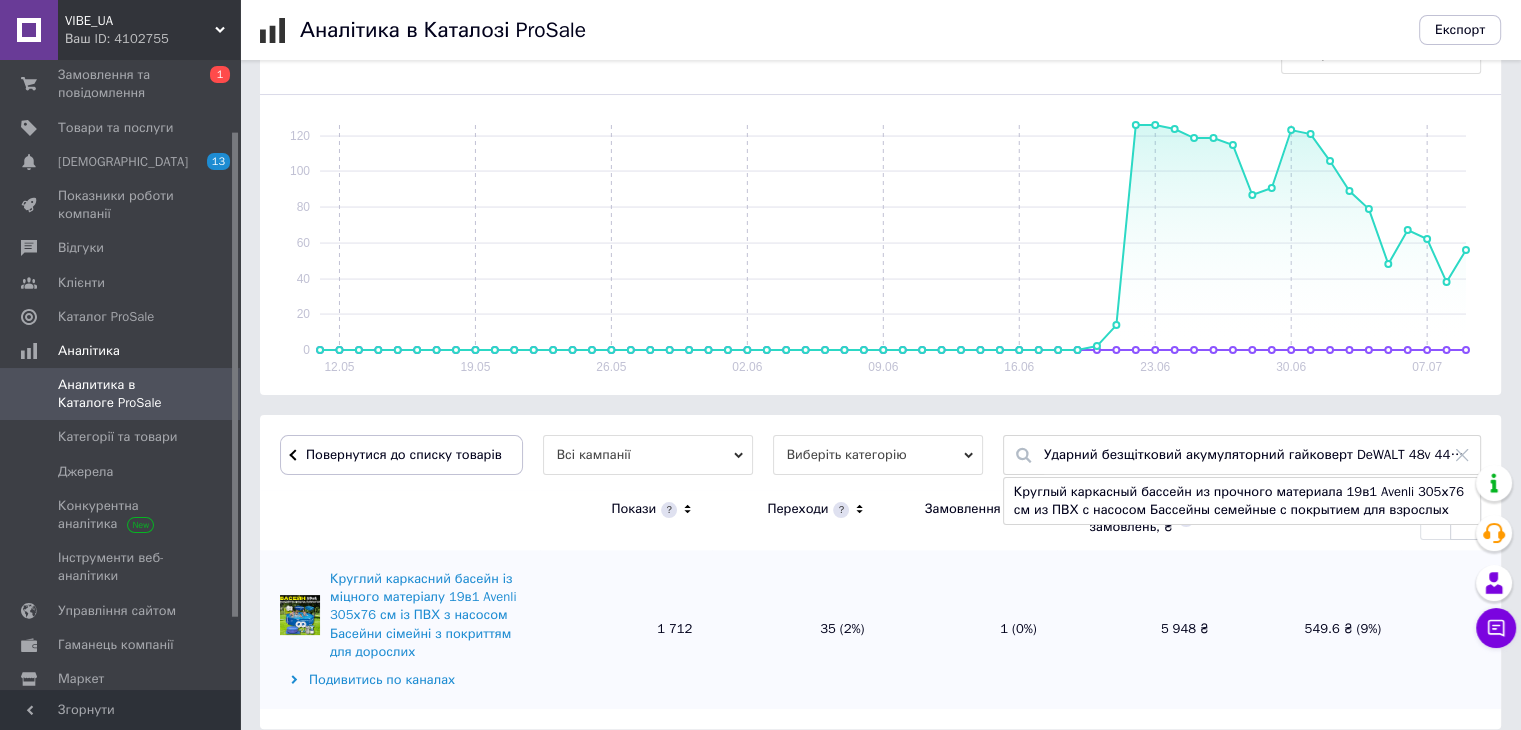 scroll, scrollTop: 0, scrollLeft: 176, axis: horizontal 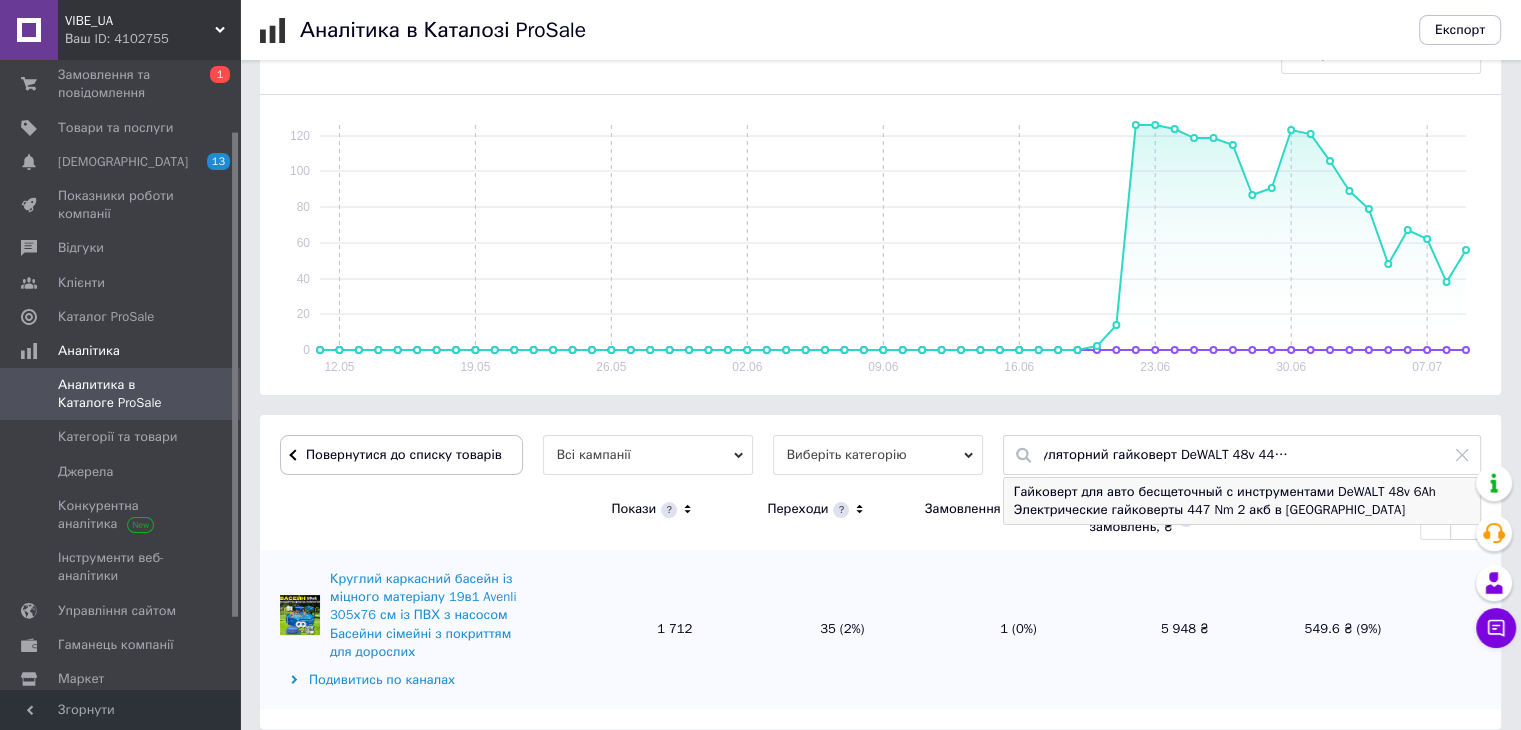 click on "Гайковерт для авто бесщеточный с инструментами DeWALT 48v 6Ah Электрические гайковерты 447 Nm 2 акб в кейсе" at bounding box center [1242, 501] 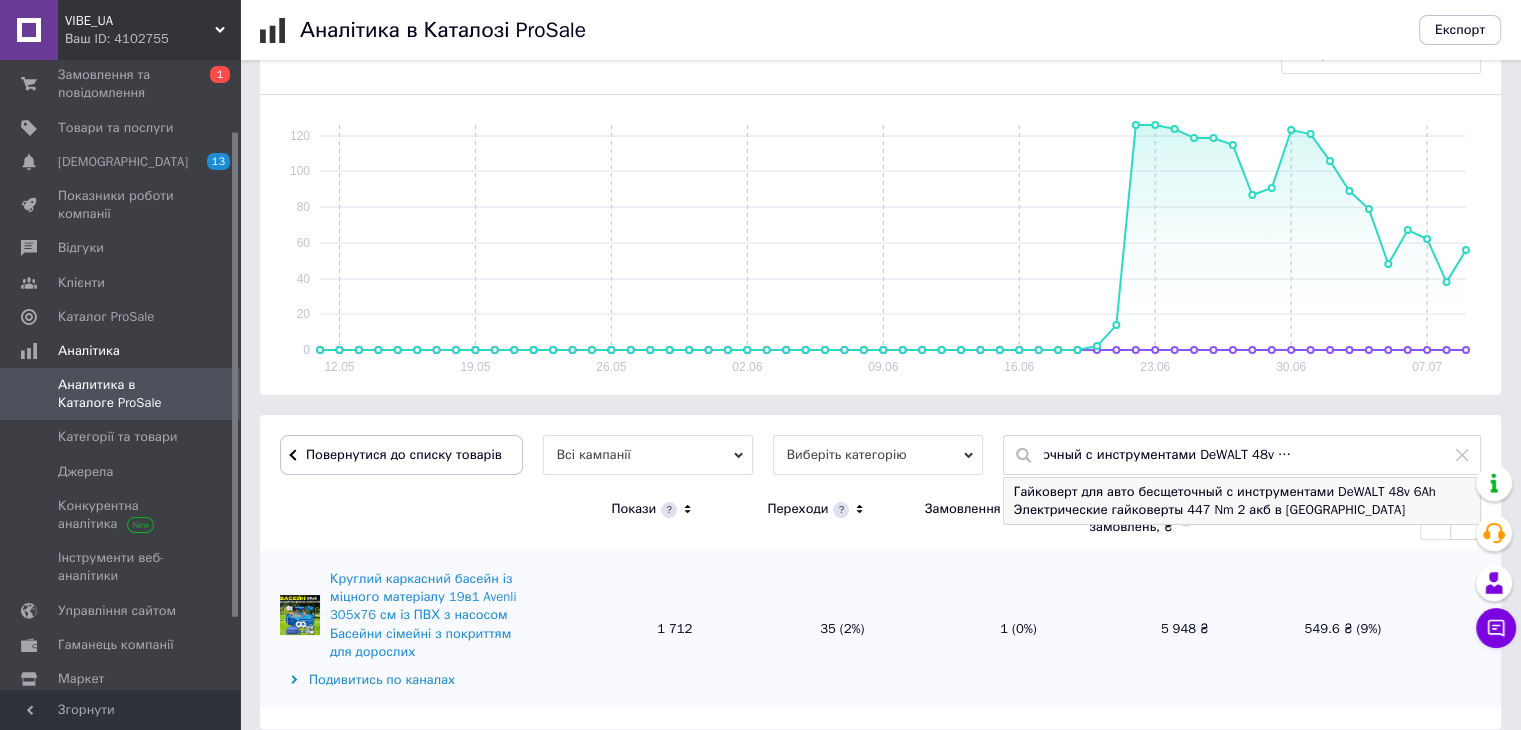 scroll, scrollTop: 0, scrollLeft: 0, axis: both 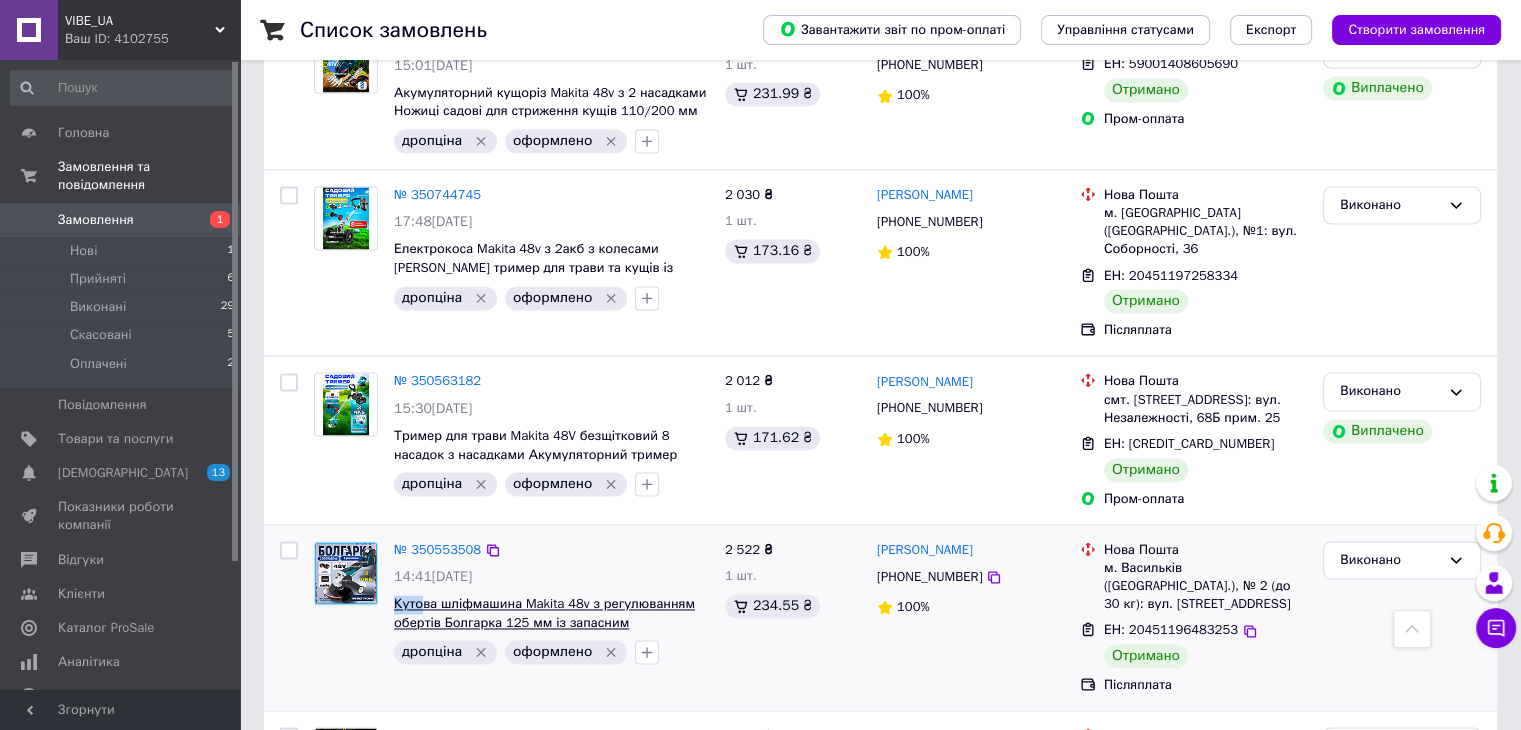 drag, startPoint x: 392, startPoint y: 413, endPoint x: 456, endPoint y: 413, distance: 64 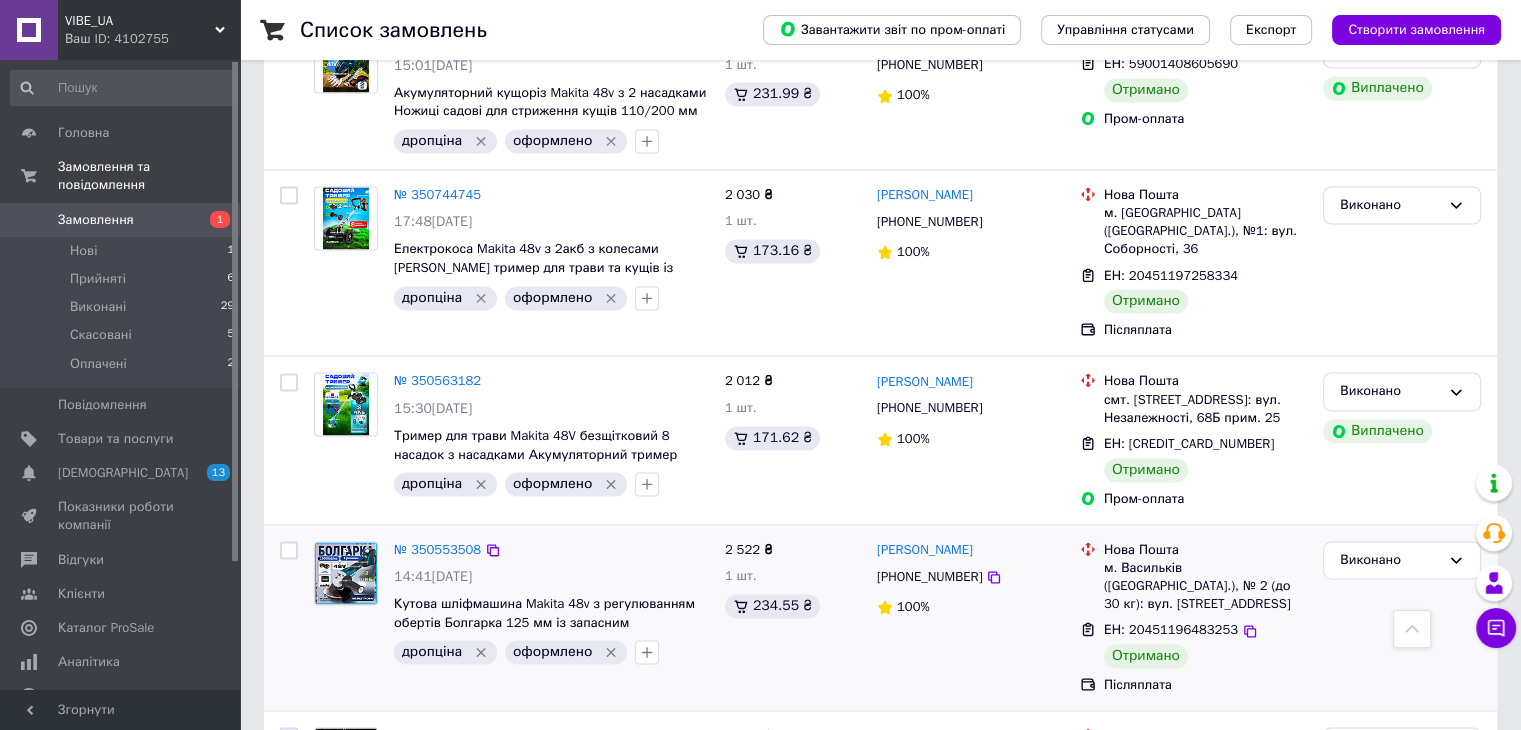 click on "2 522 ₴ 1 шт. 234.55 ₴" at bounding box center [793, 618] 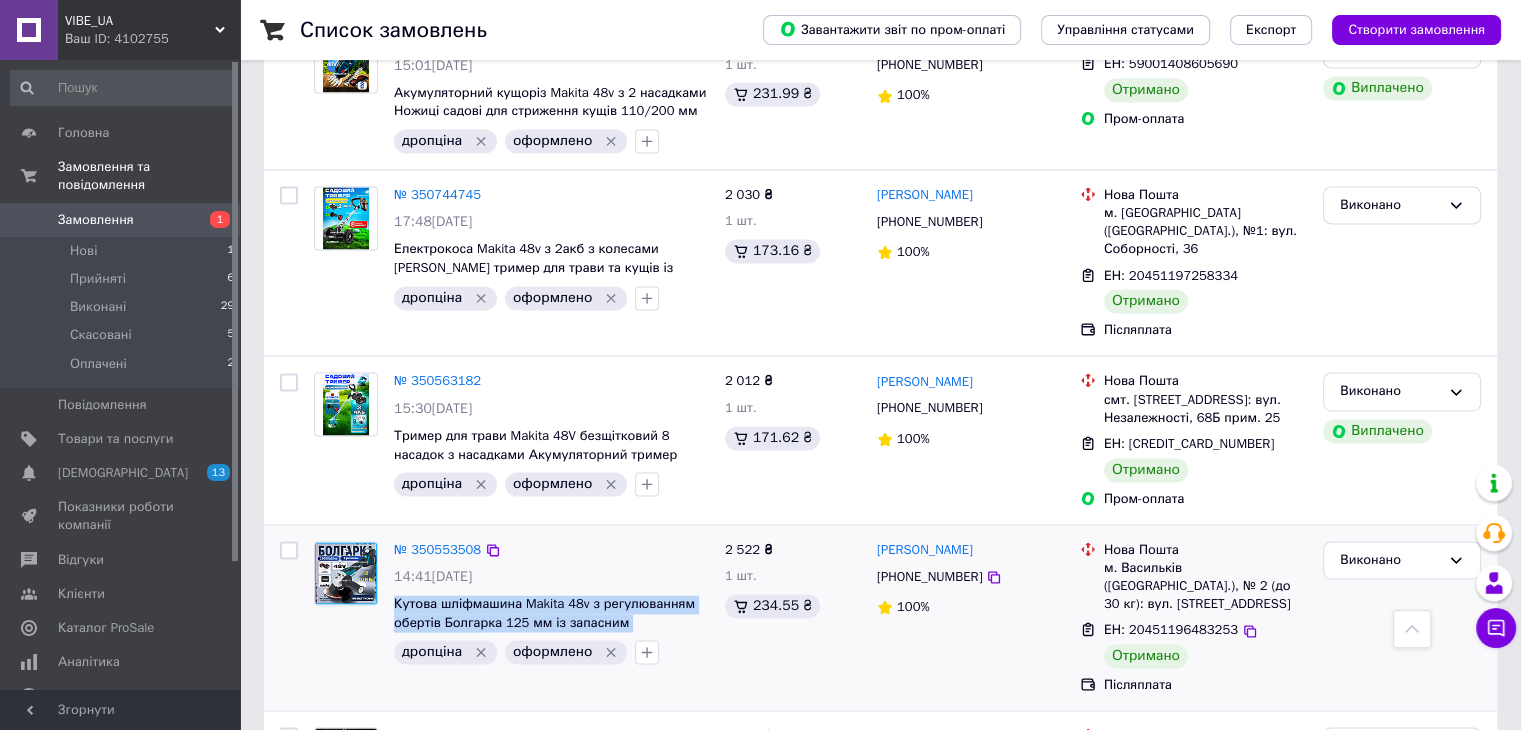 drag, startPoint x: 396, startPoint y: 416, endPoint x: 705, endPoint y: 437, distance: 309.71277 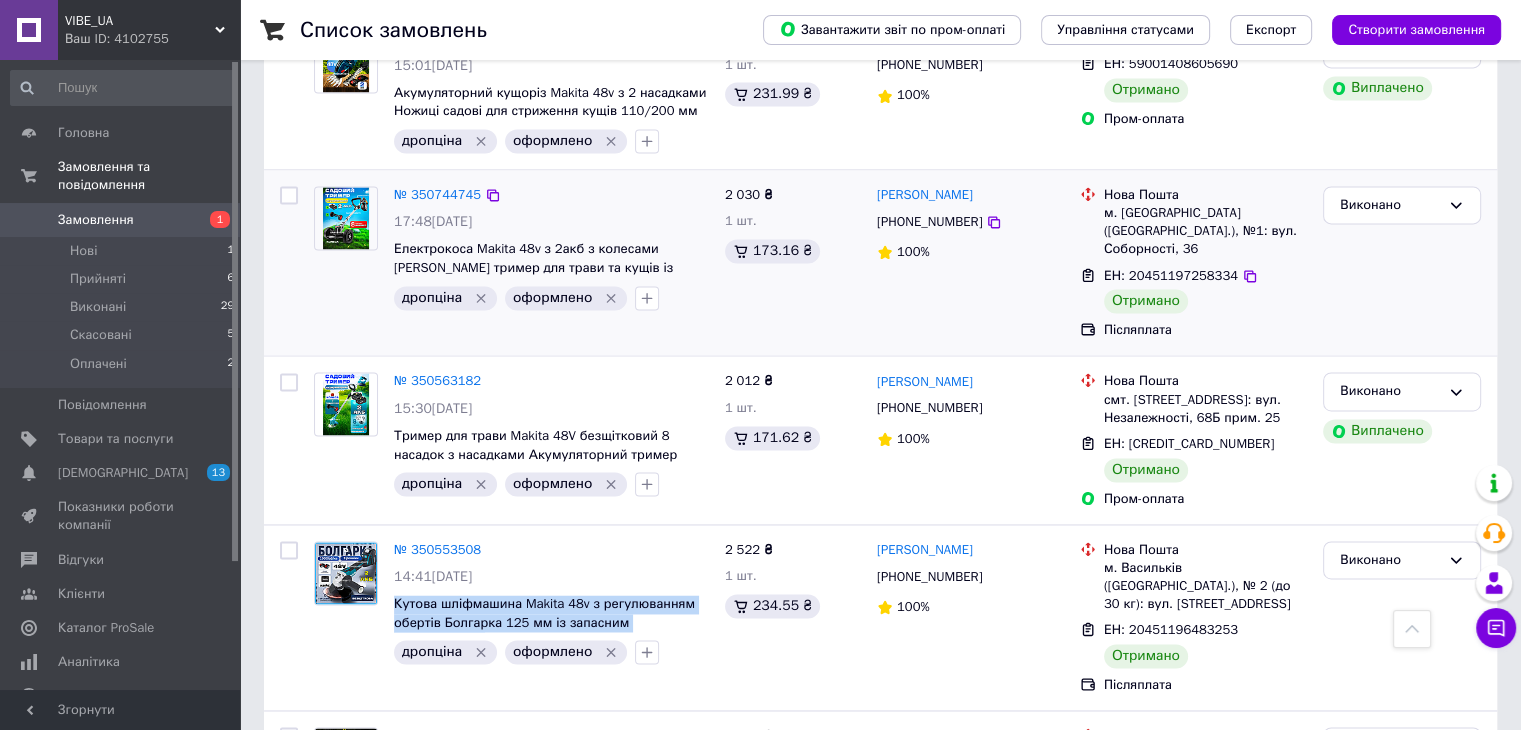 copy on "Кутова шліфмашина Makita 48v з регулюванням обертів Болгарка 125 мм із запасним акумулятором" 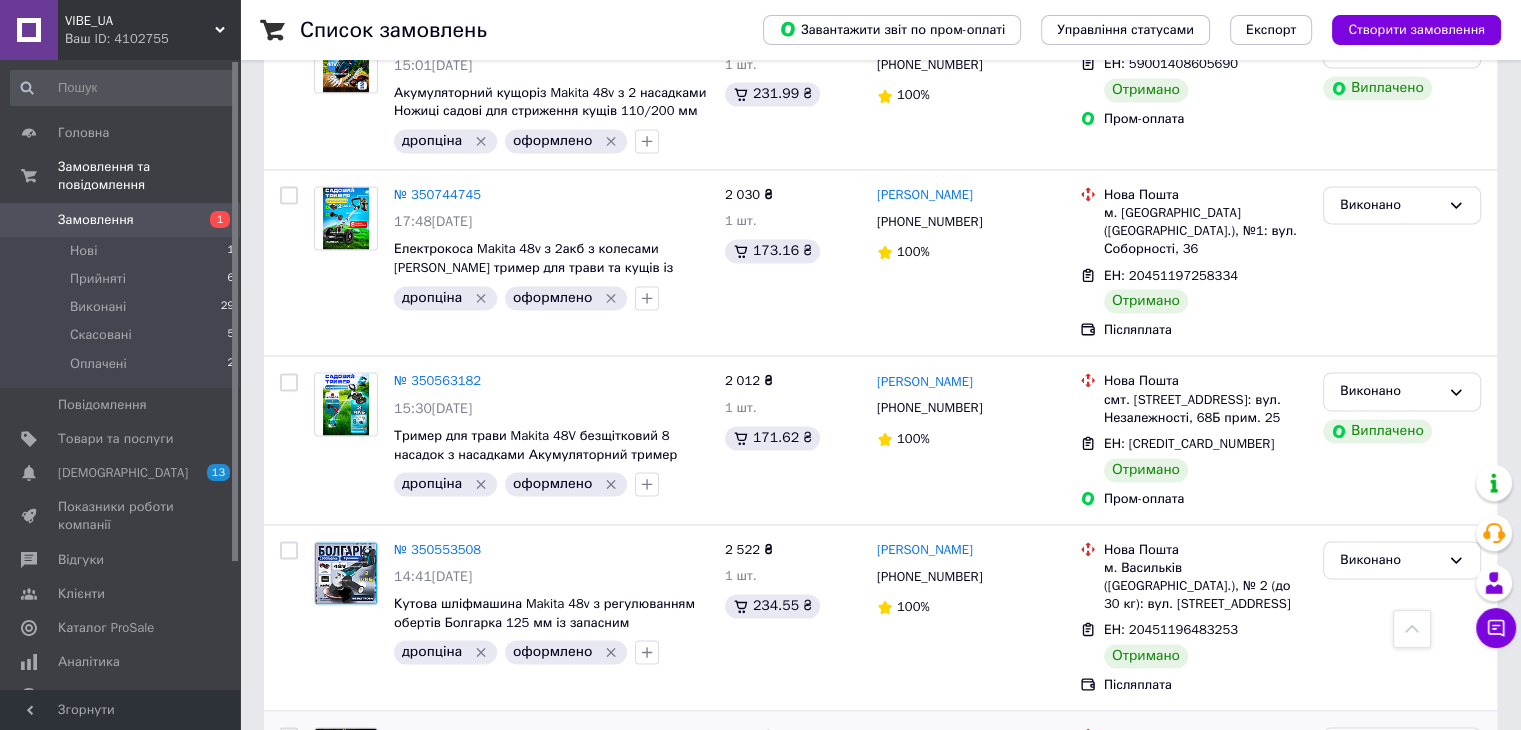 drag, startPoint x: 387, startPoint y: 585, endPoint x: 684, endPoint y: 598, distance: 297.28436 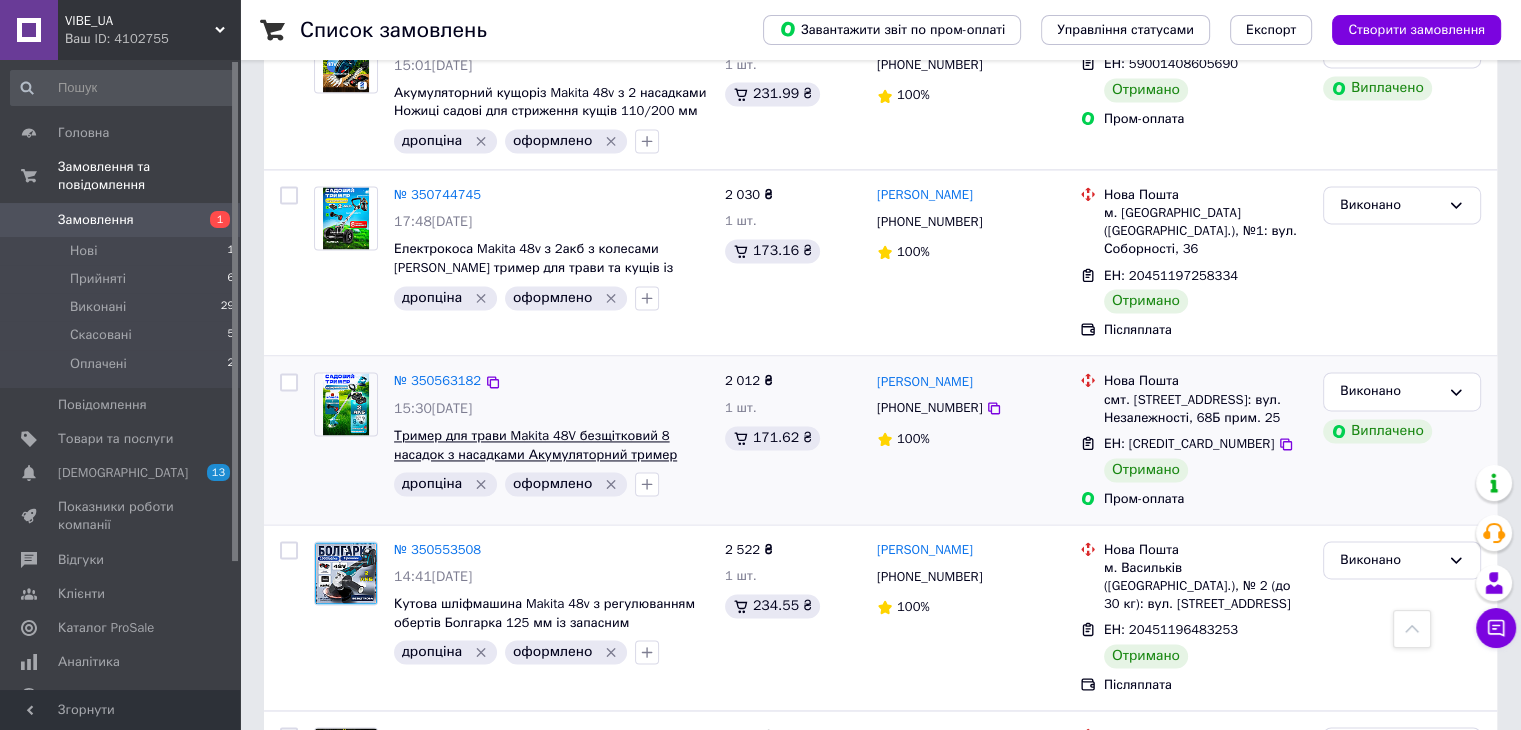 copy on "Круглий каркасний басейн із міцного матеріалу [GEOGRAPHIC_DATA] см із ПВХ з насосом Басейни" 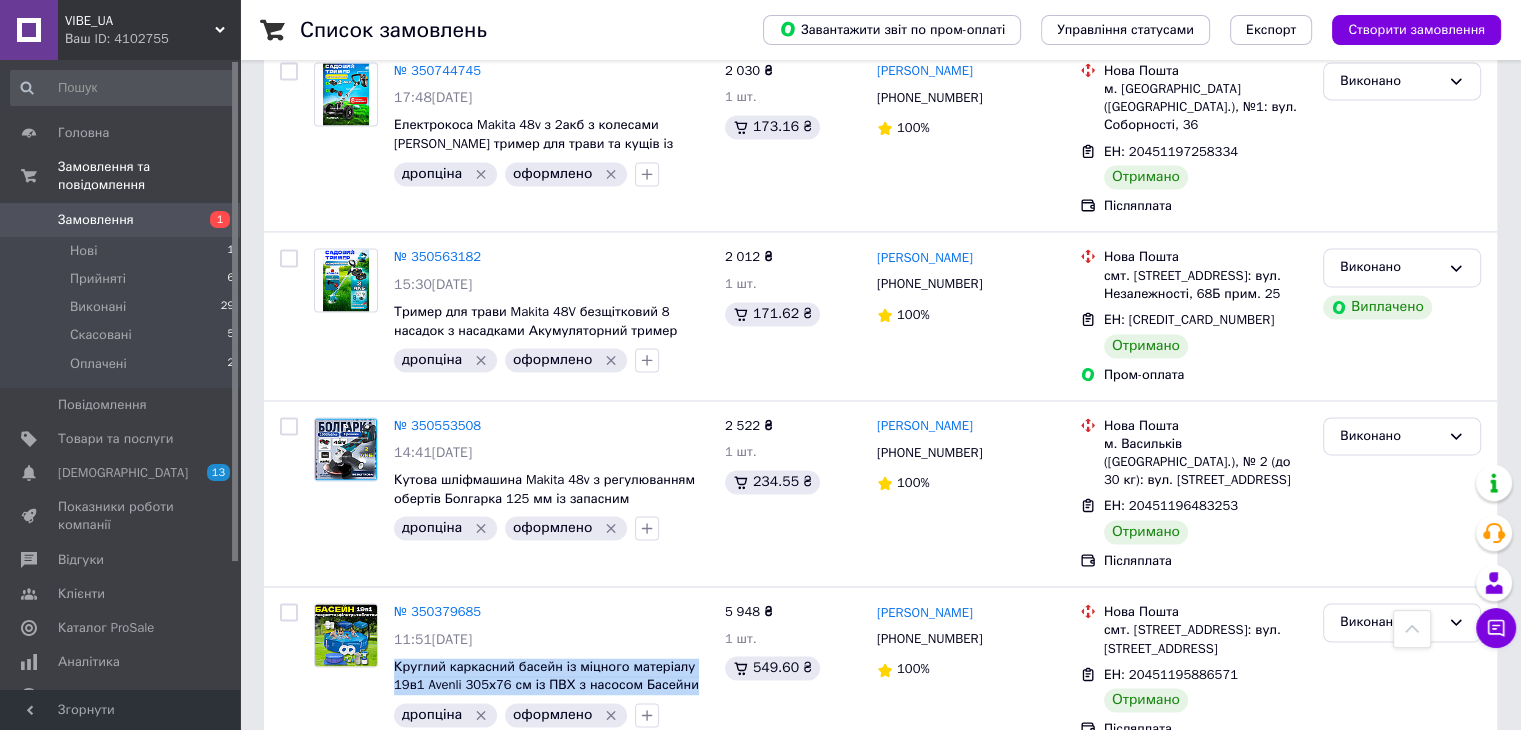 scroll, scrollTop: 3148, scrollLeft: 0, axis: vertical 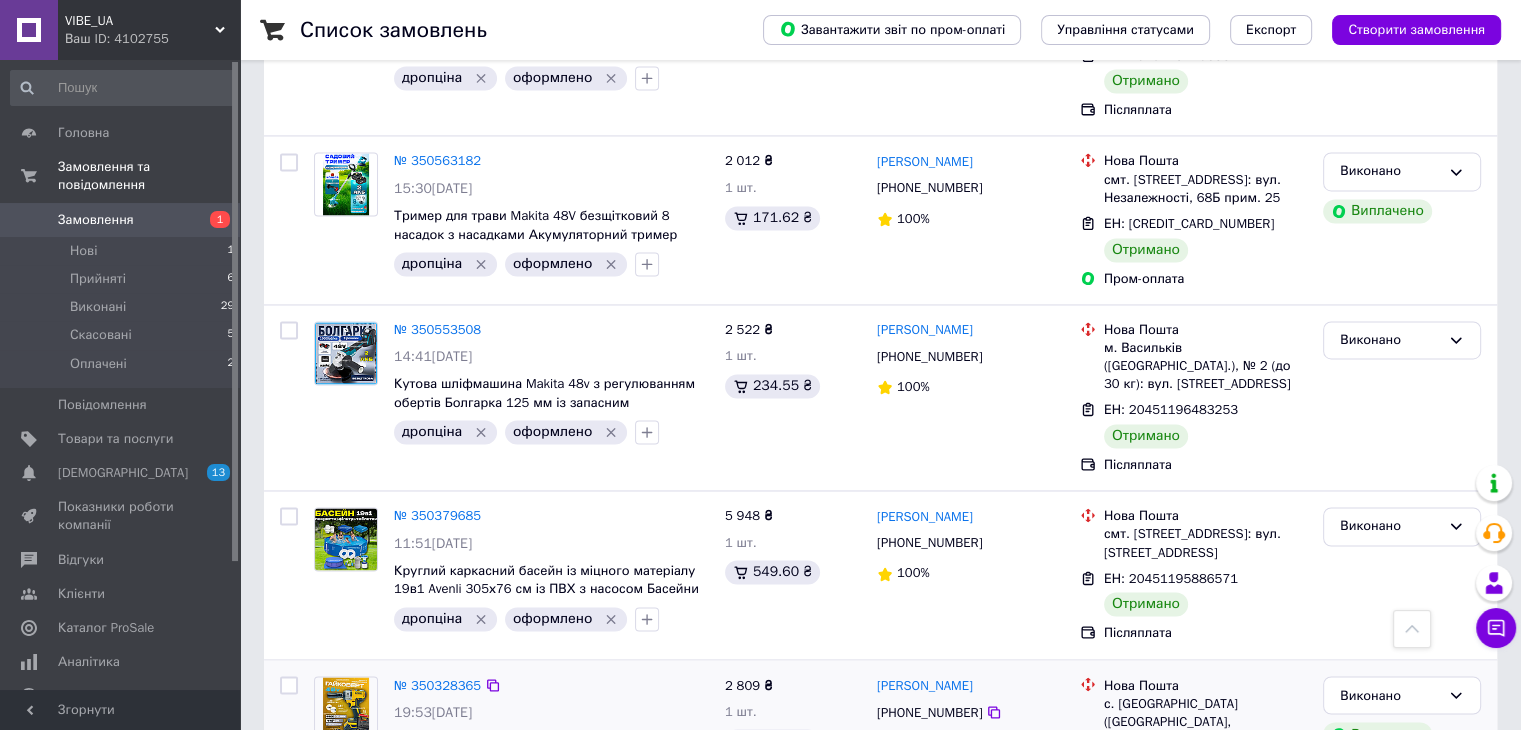 drag, startPoint x: 396, startPoint y: 530, endPoint x: 702, endPoint y: 556, distance: 307.1026 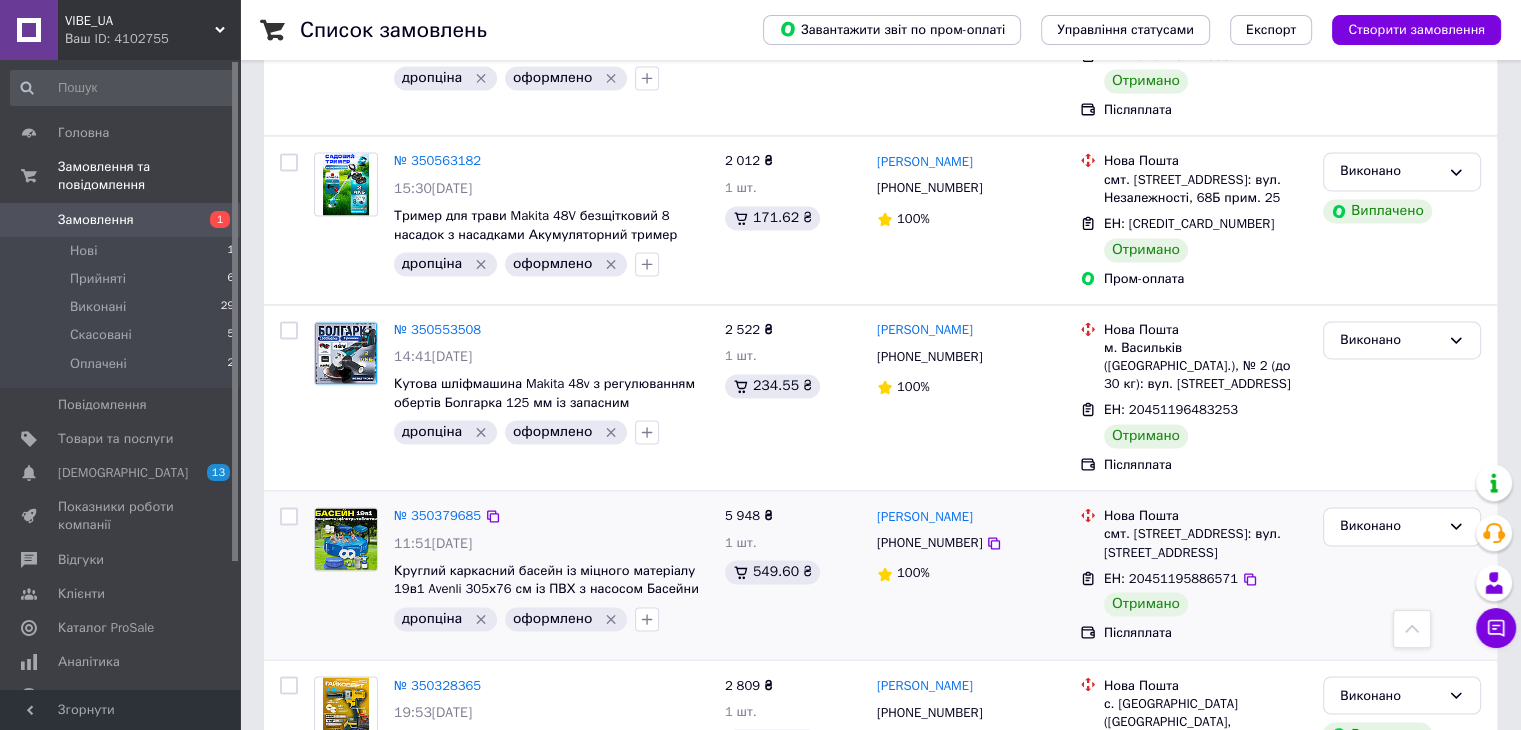copy on "Ударний безщітковий акумуляторний гайковерт DeWALT 48v 447 Nm Електричні гайковерти 2 акб у" 